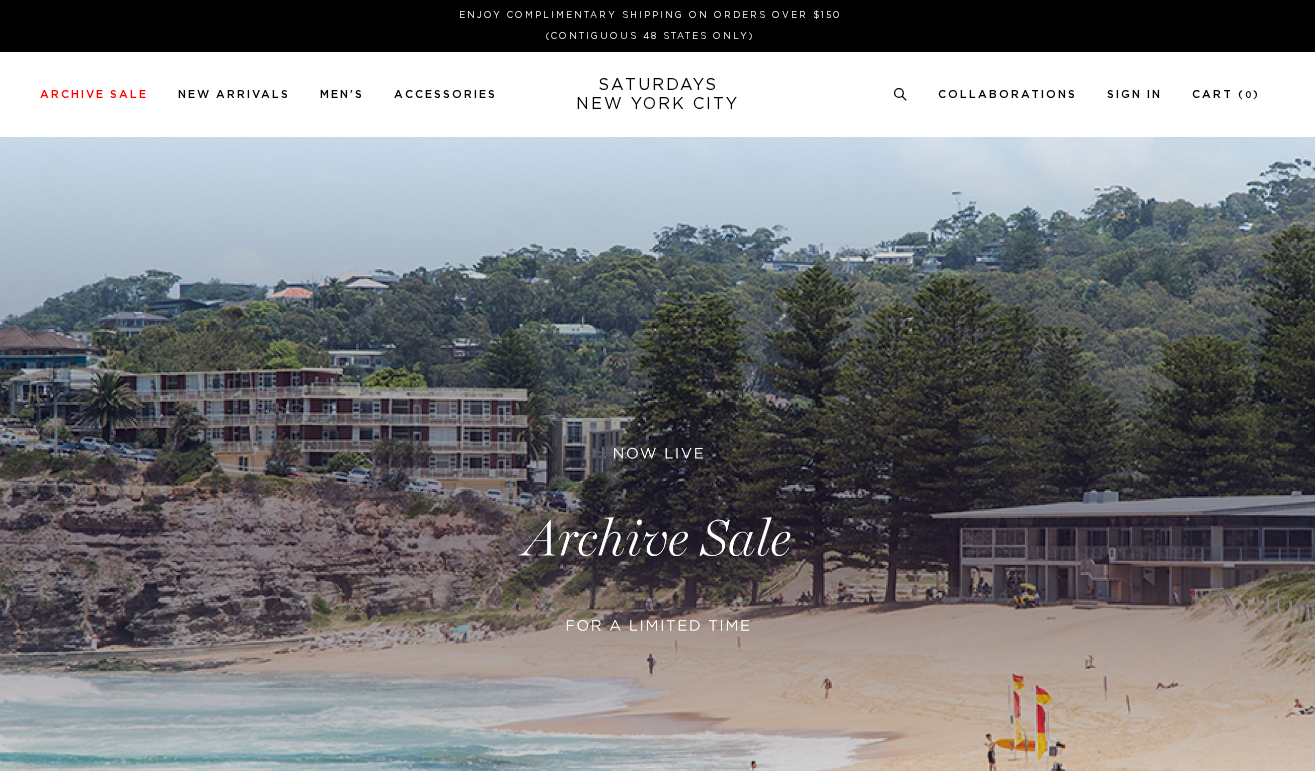 scroll, scrollTop: 0, scrollLeft: 0, axis: both 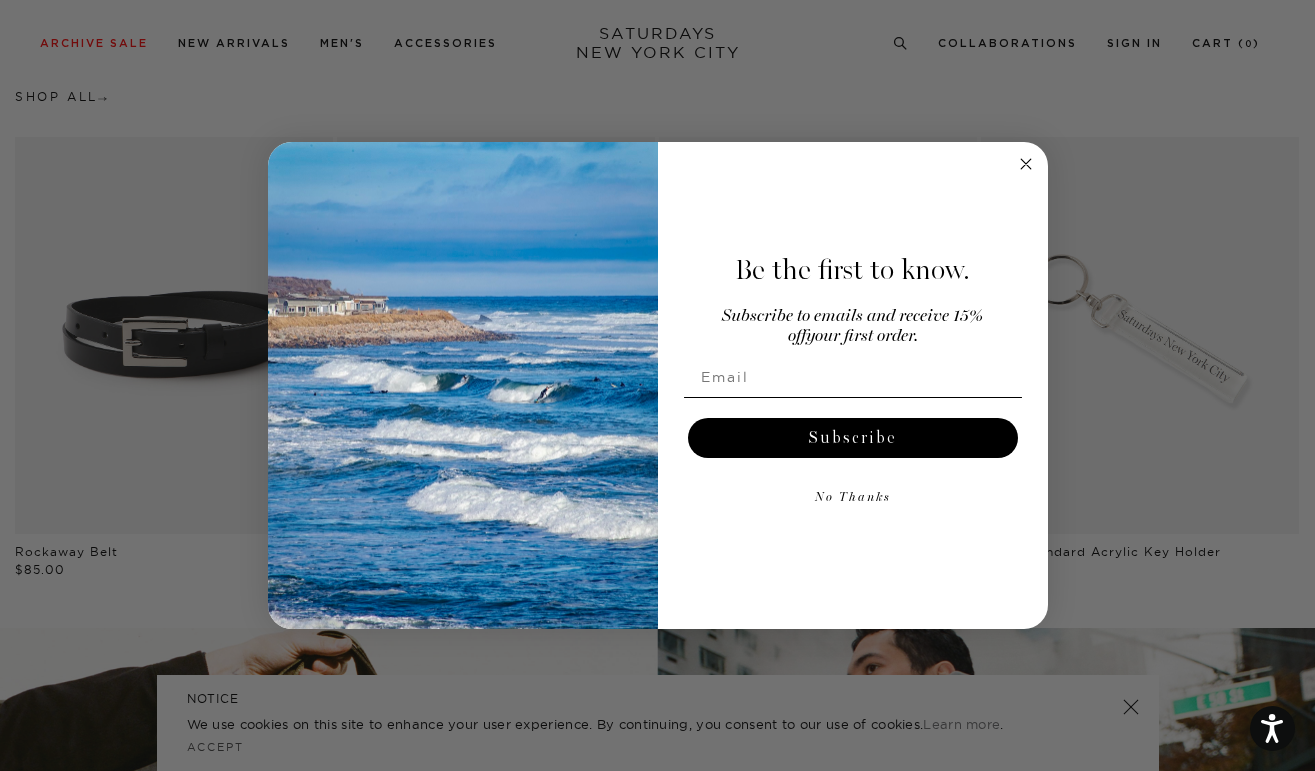 click 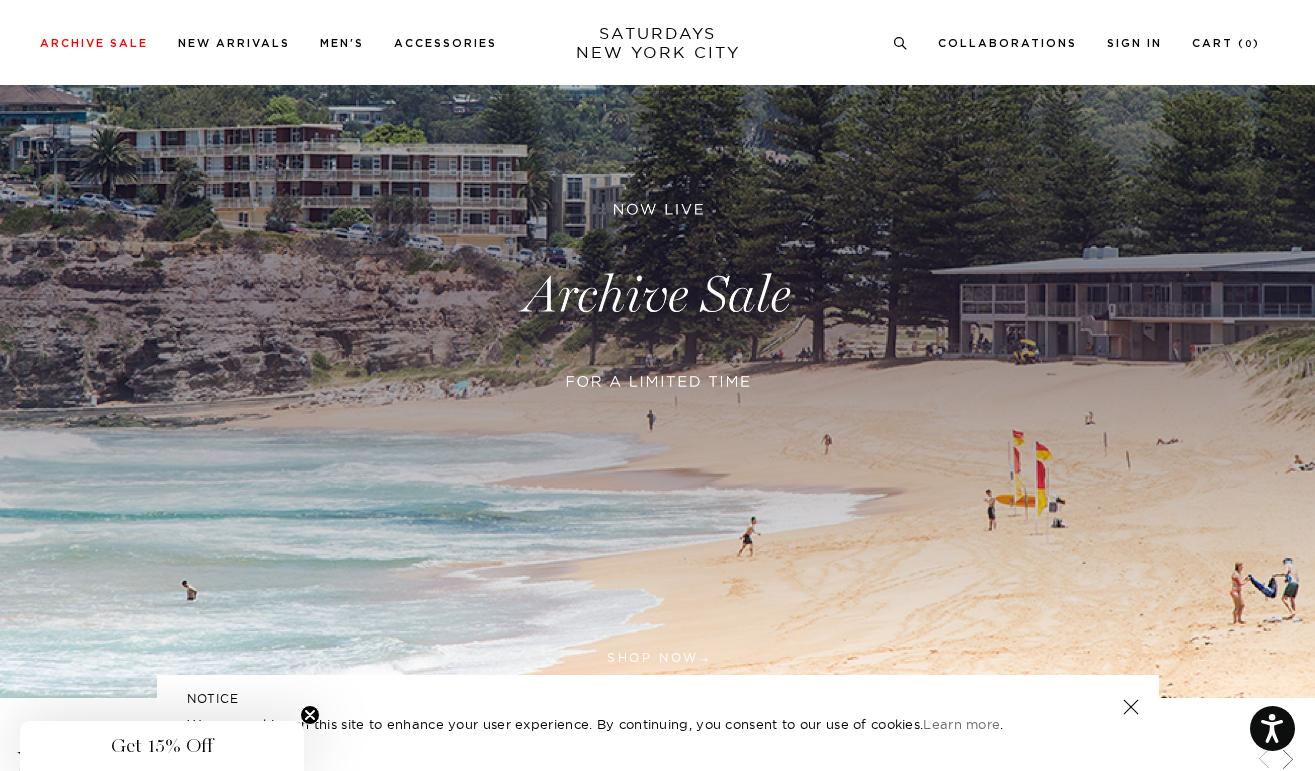 scroll, scrollTop: 0, scrollLeft: 0, axis: both 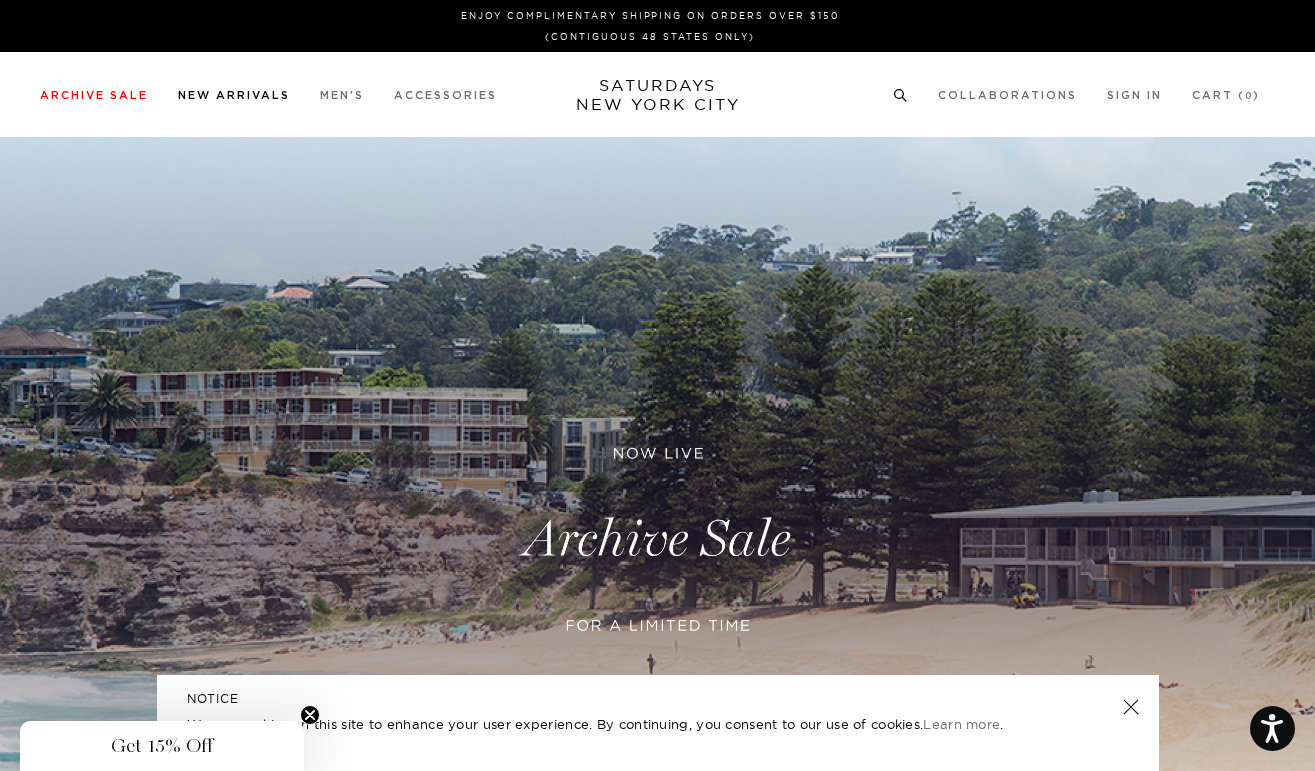 click on "New Arrivals" at bounding box center [234, 95] 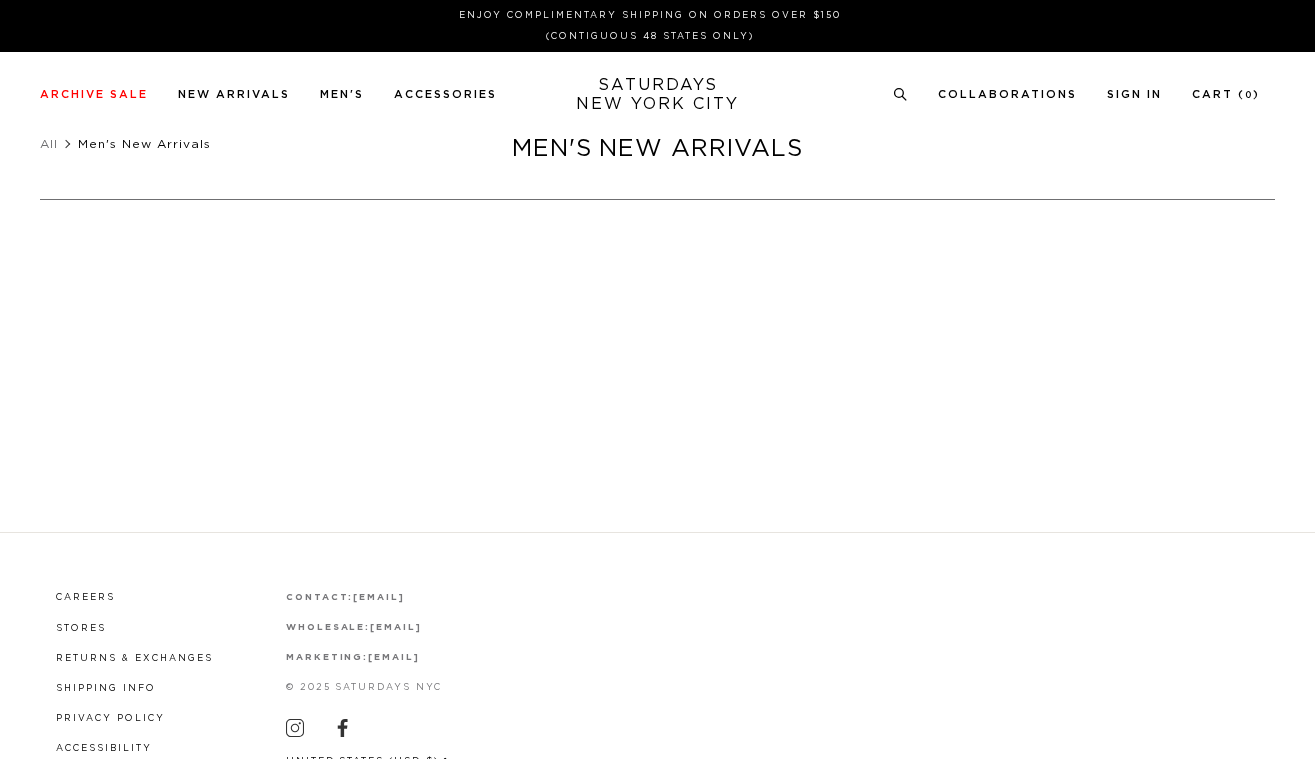 scroll, scrollTop: 0, scrollLeft: 0, axis: both 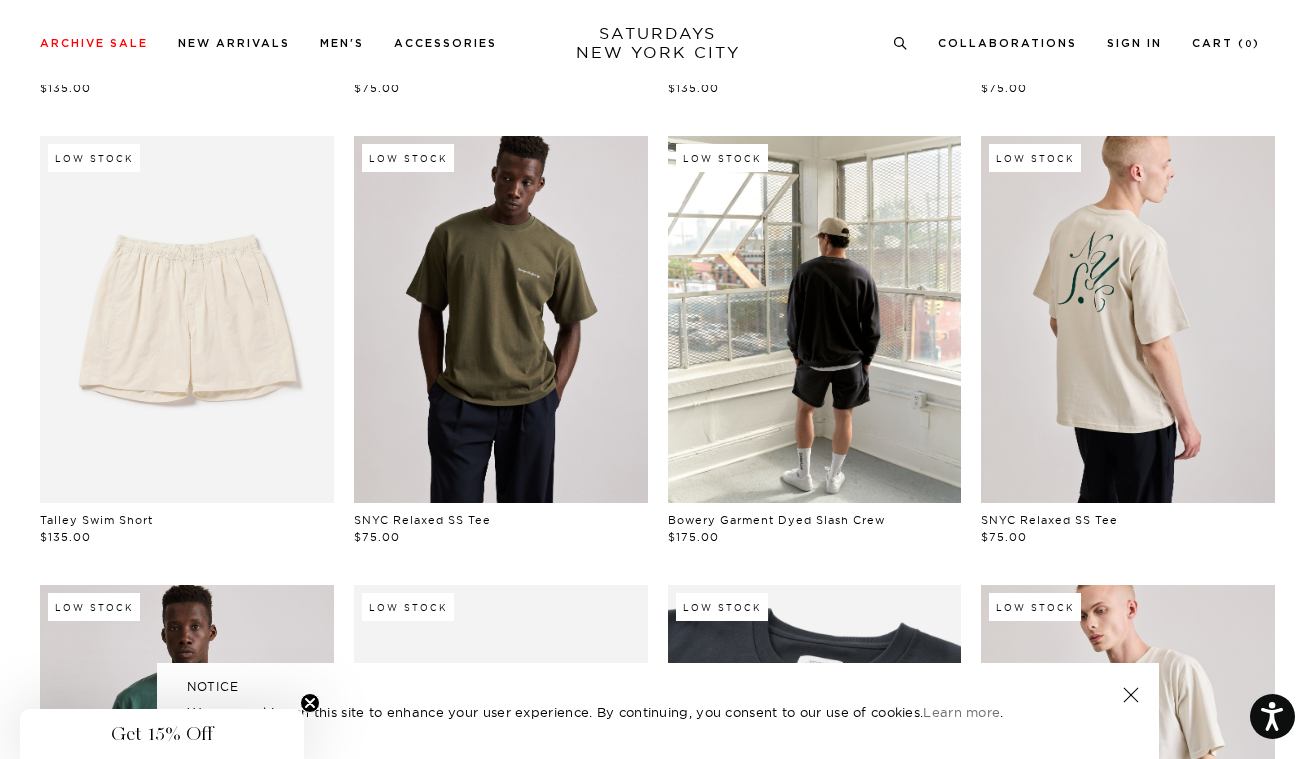 click at bounding box center [501, 319] 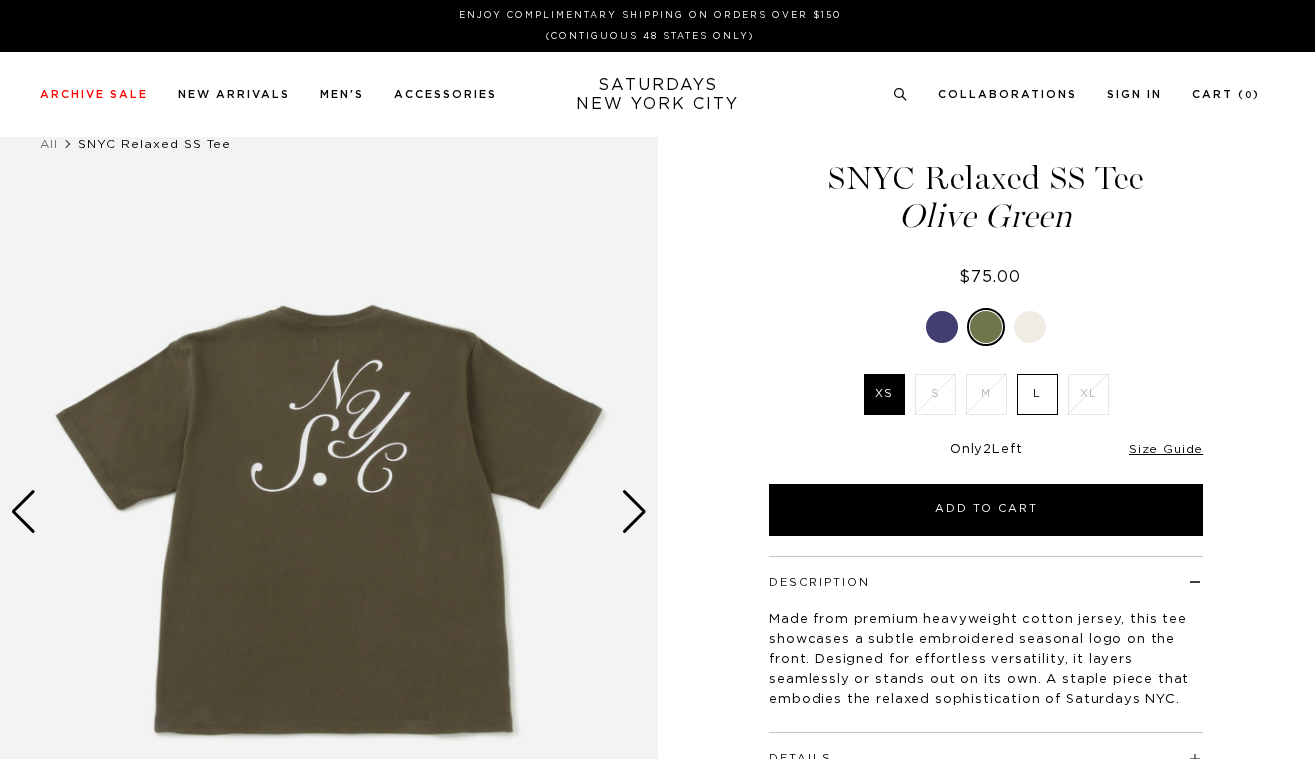 scroll, scrollTop: 0, scrollLeft: 0, axis: both 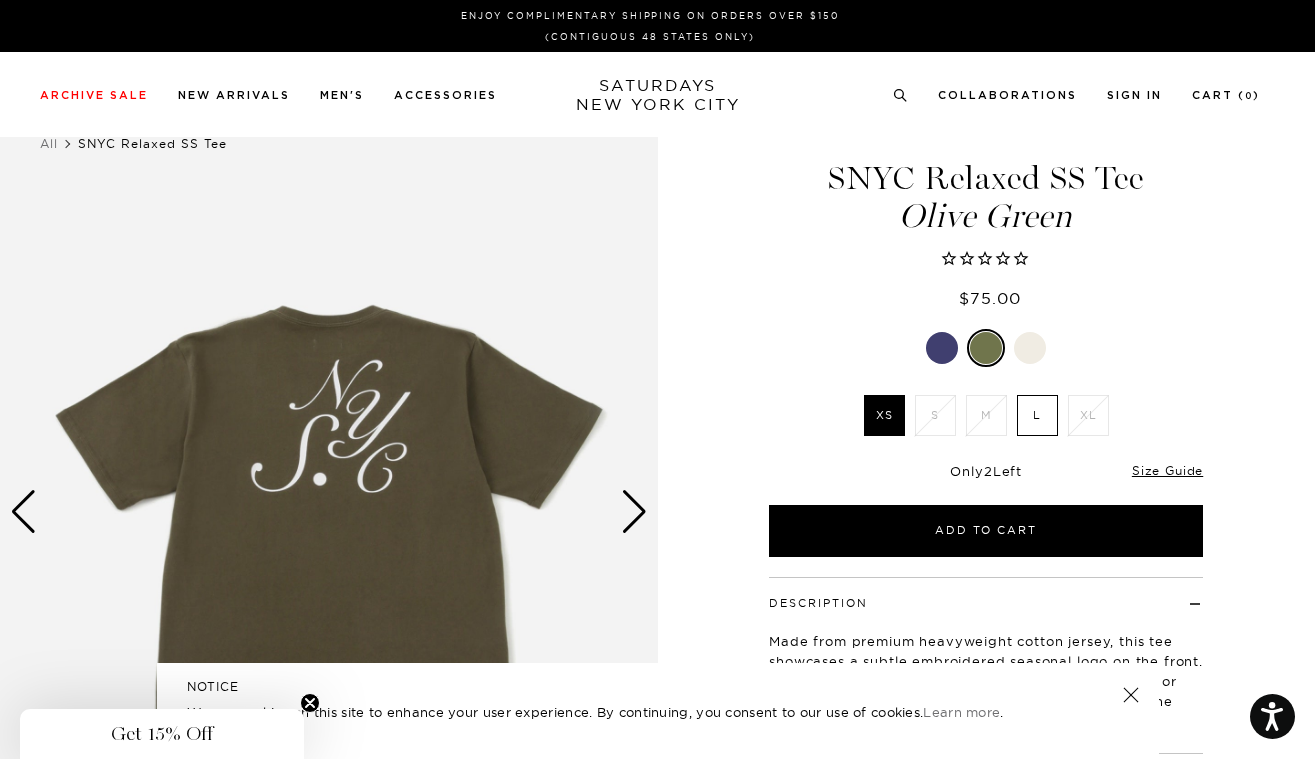 click at bounding box center [634, 512] 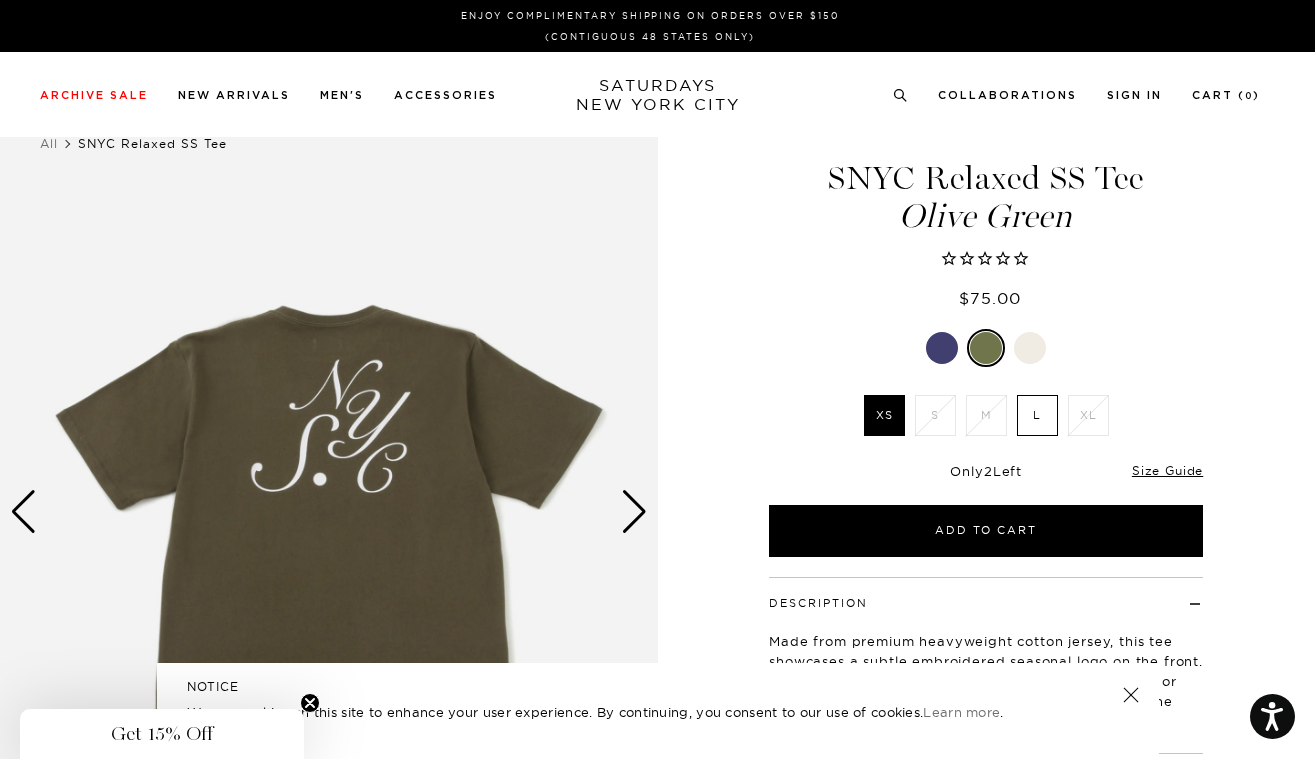 click at bounding box center [634, 512] 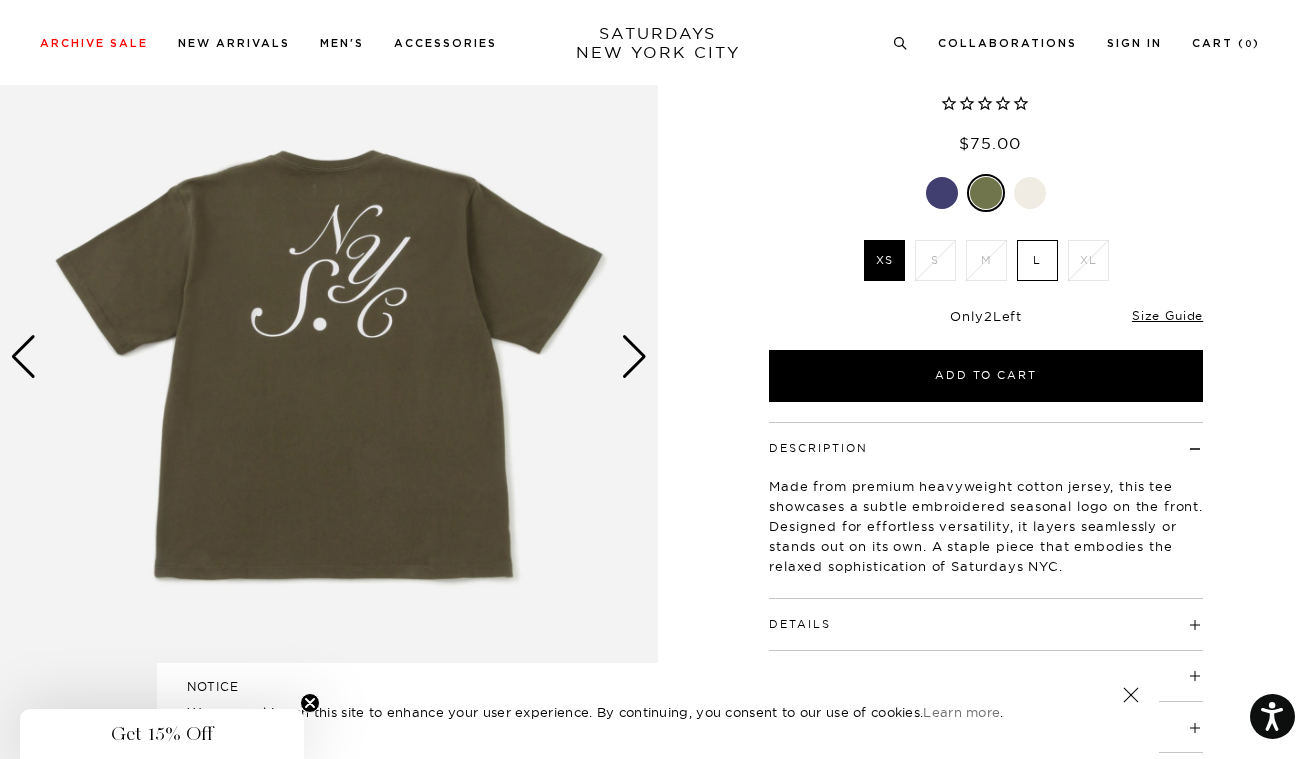 scroll, scrollTop: 214, scrollLeft: 0, axis: vertical 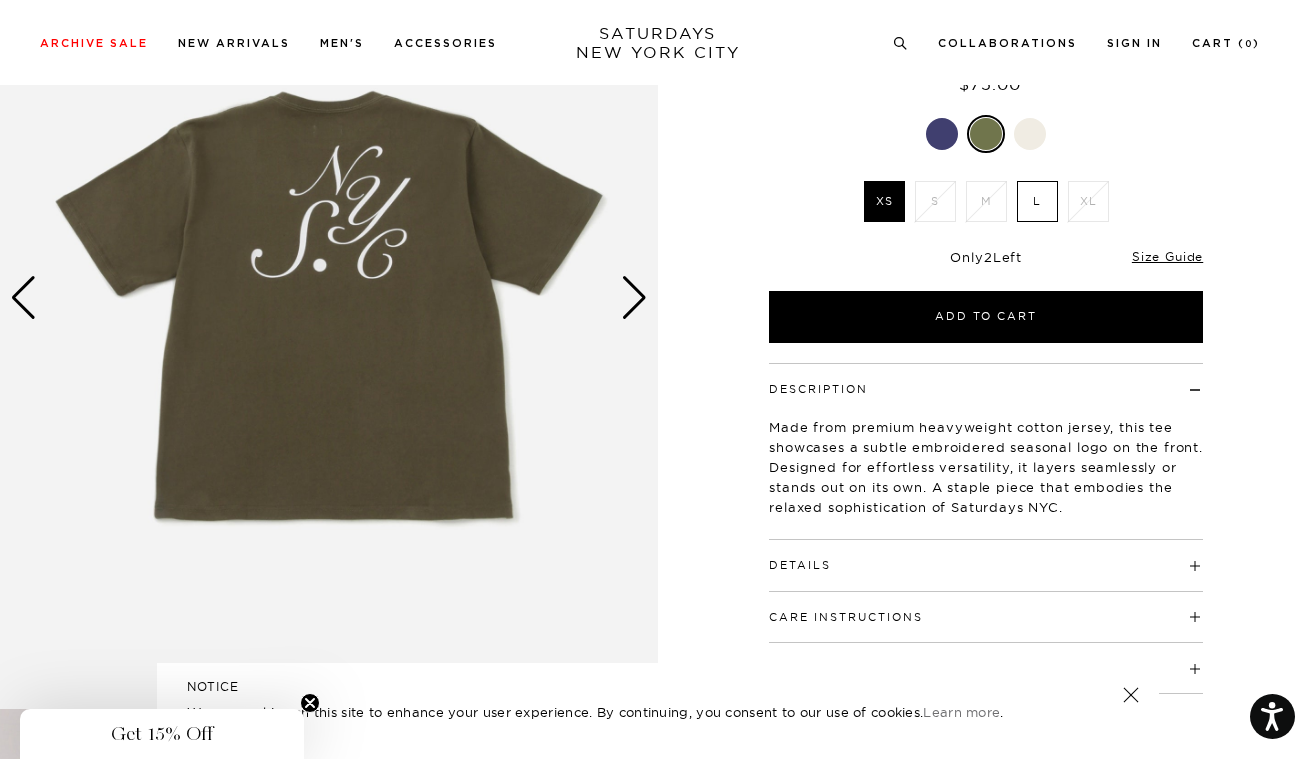 click at bounding box center [634, 298] 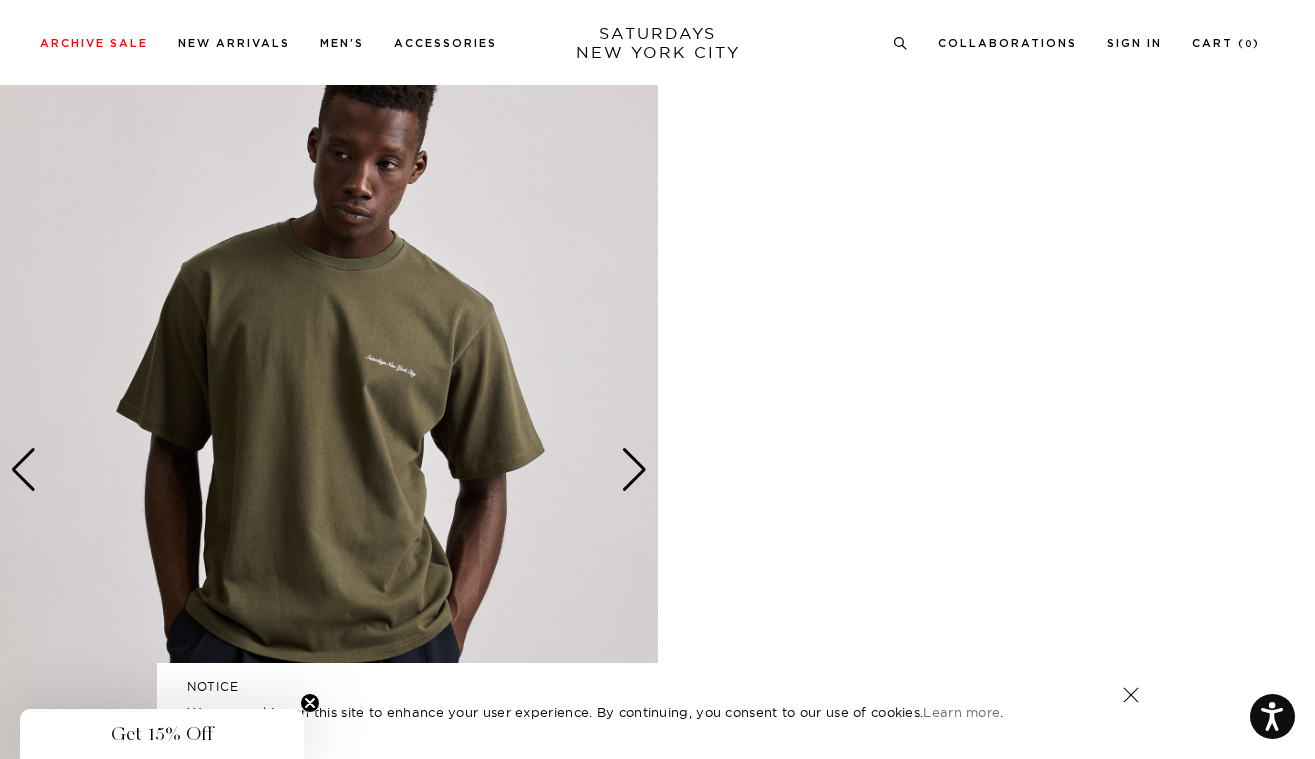 scroll, scrollTop: 878, scrollLeft: 0, axis: vertical 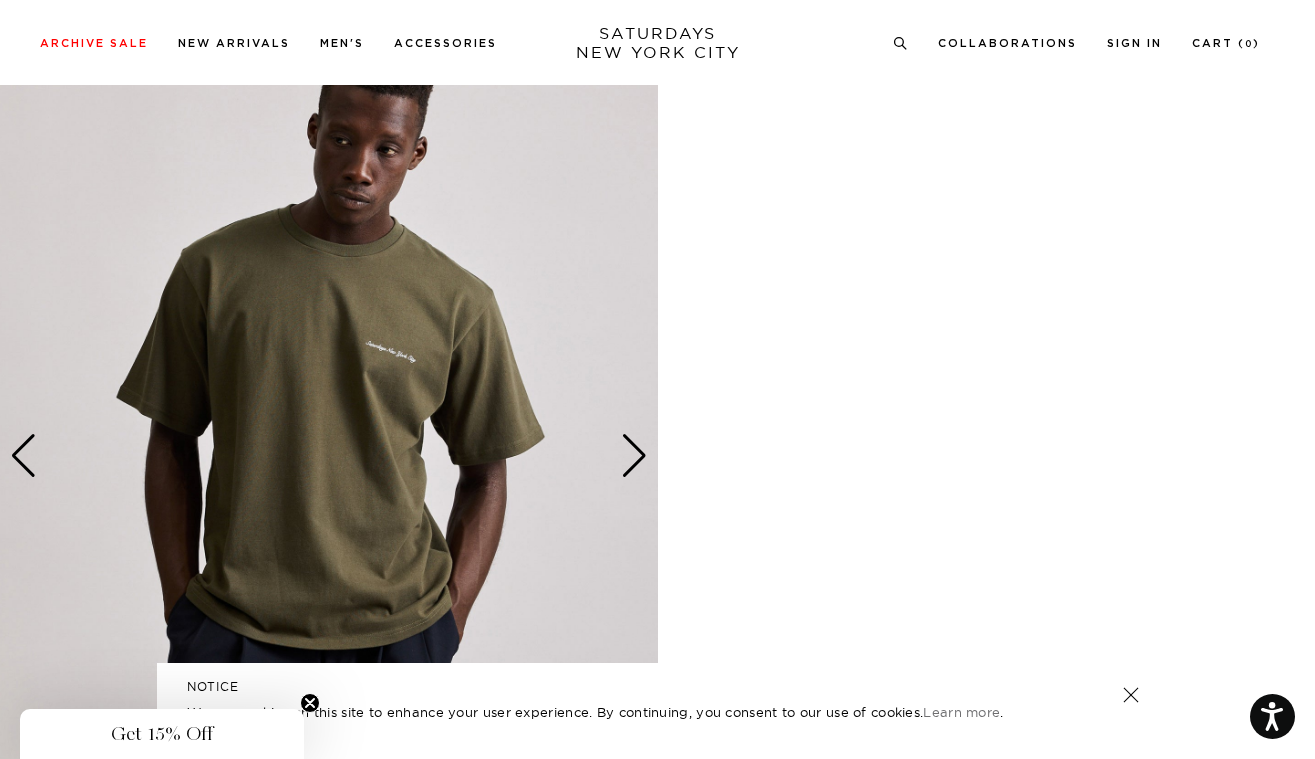 click at bounding box center (634, 456) 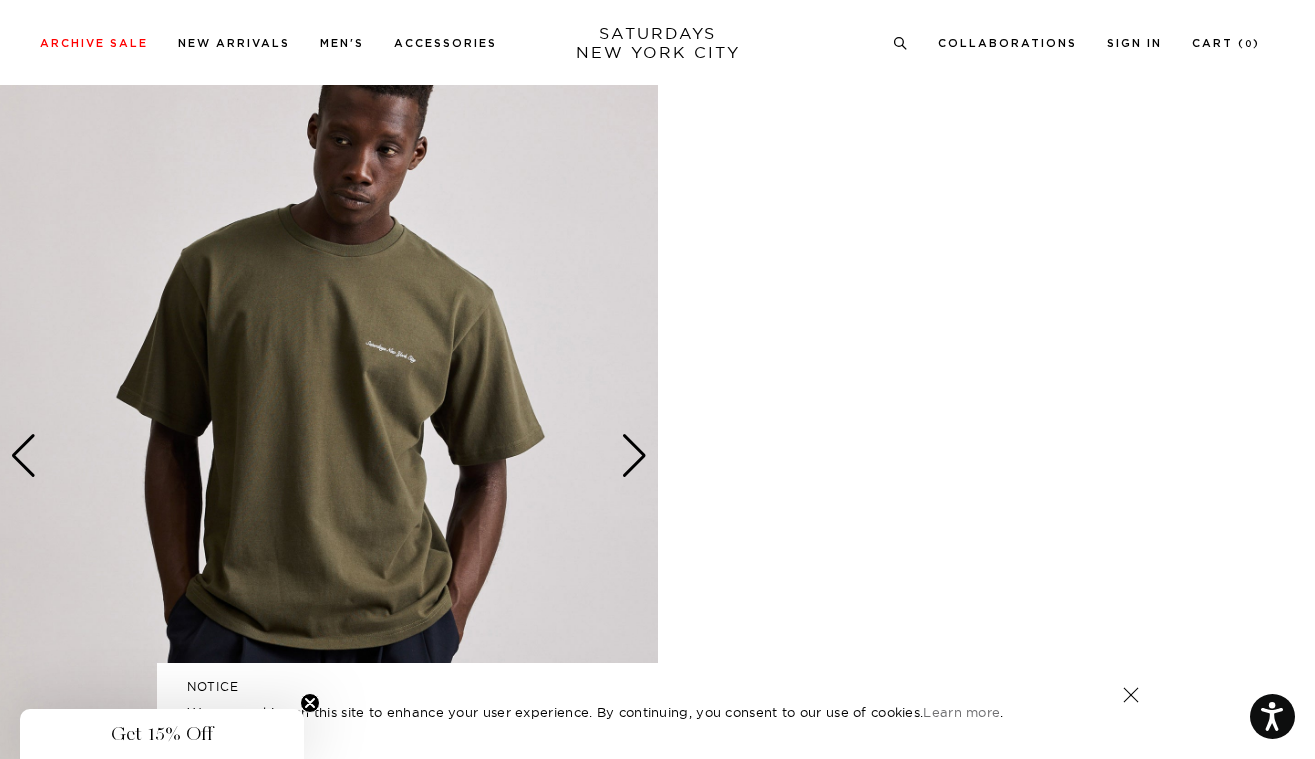 click at bounding box center [634, 456] 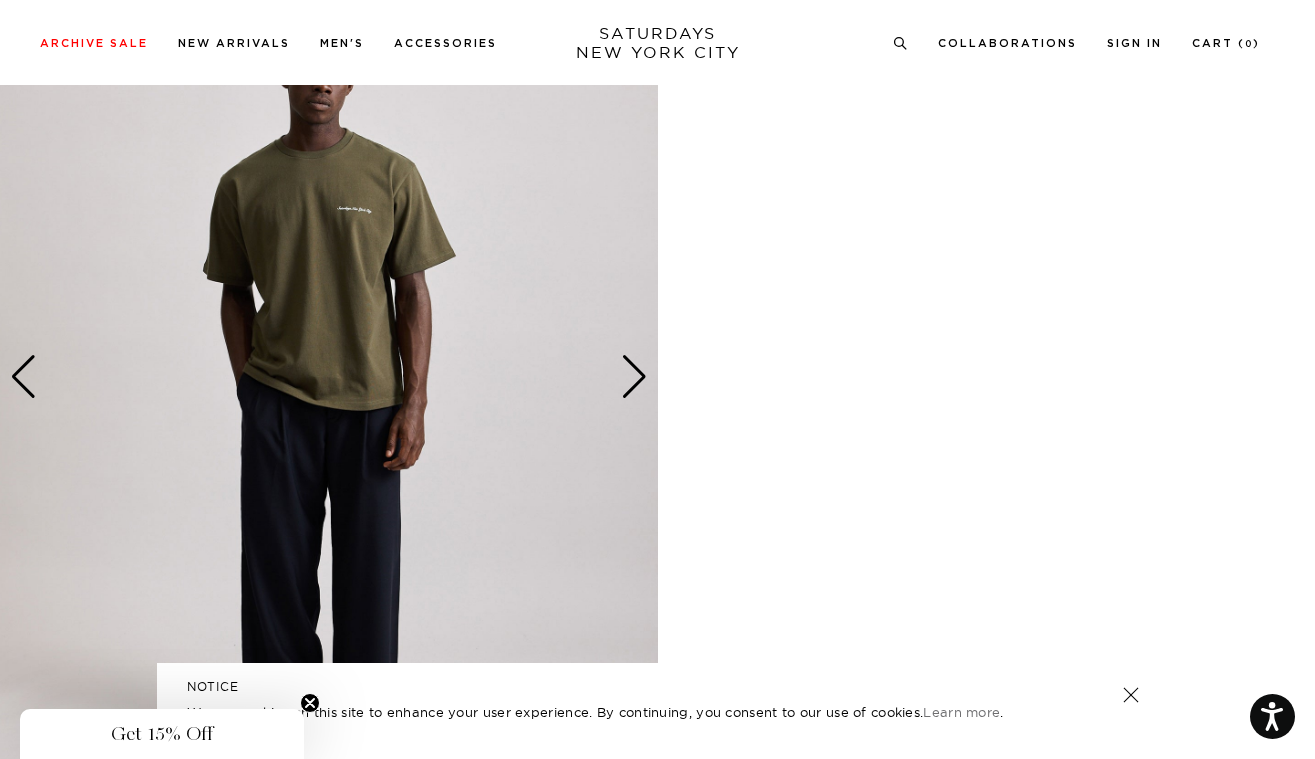 scroll, scrollTop: 1800, scrollLeft: 0, axis: vertical 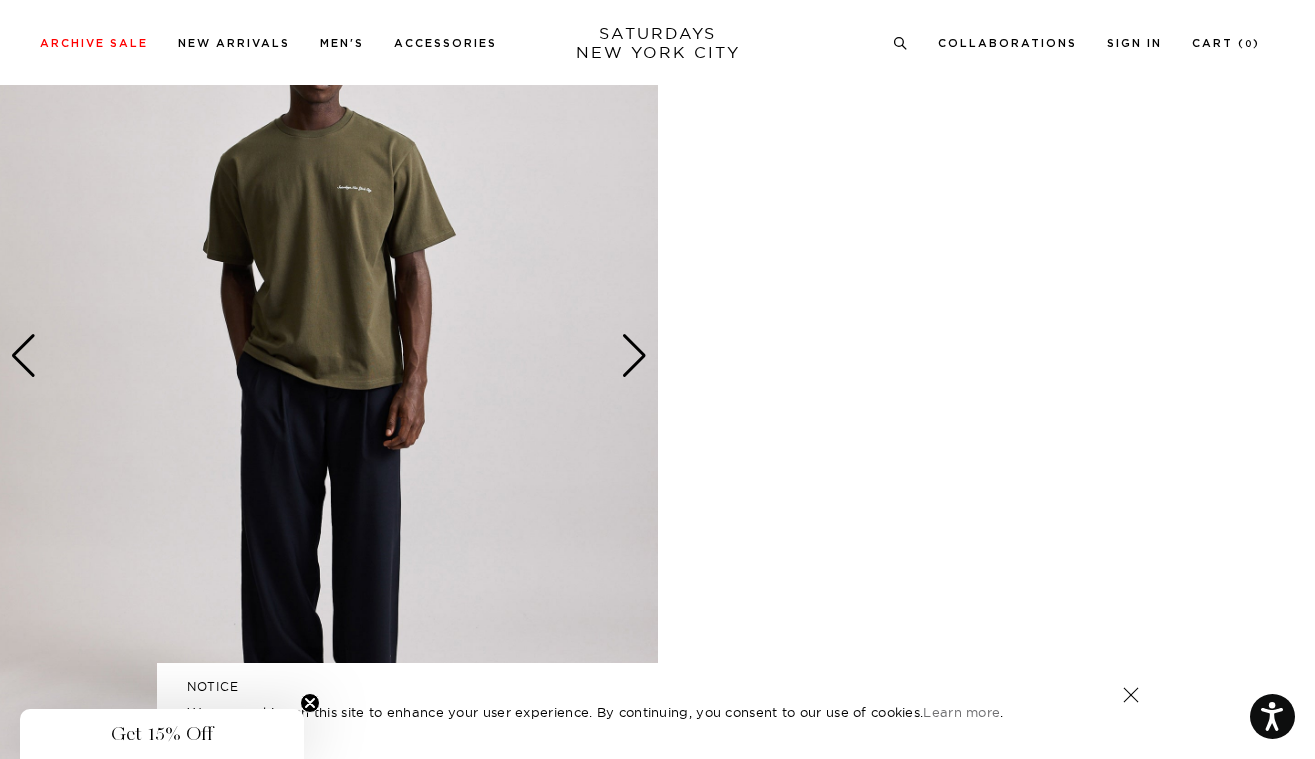 click at bounding box center (329, 356) 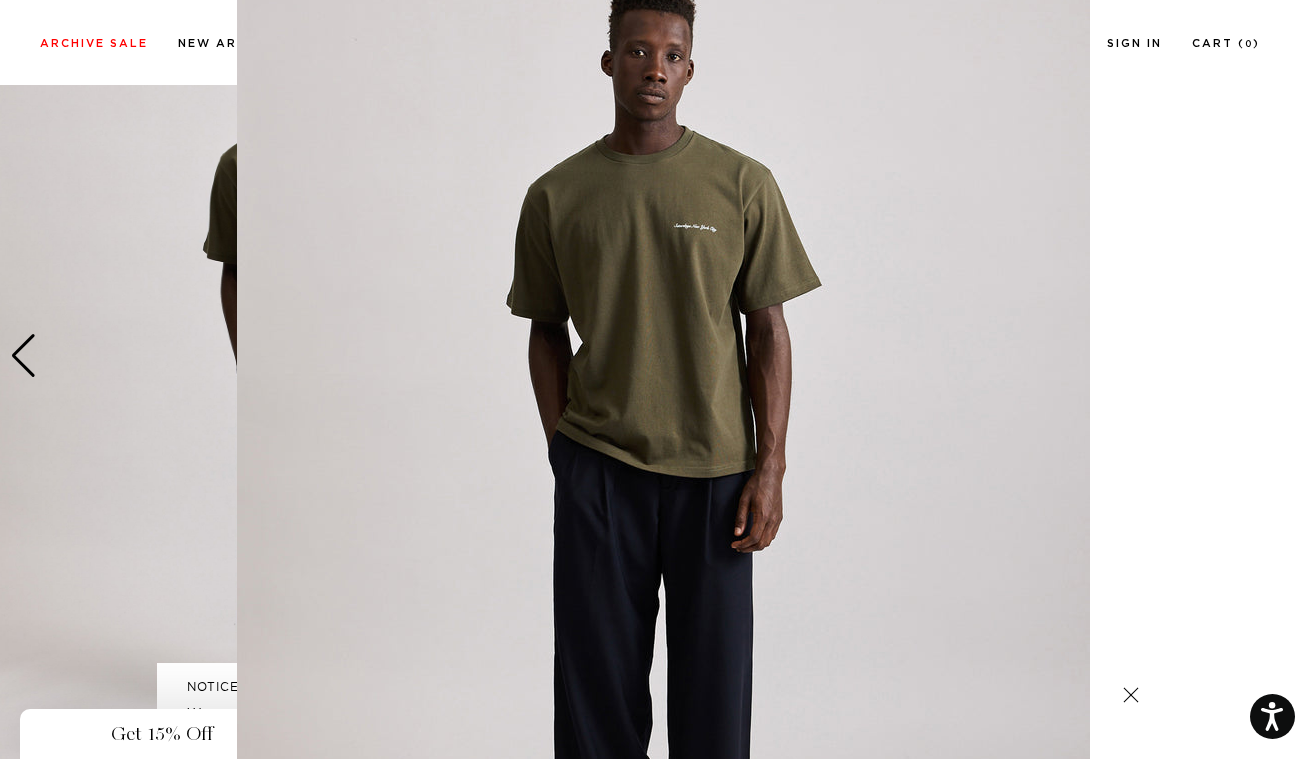 scroll, scrollTop: 0, scrollLeft: 0, axis: both 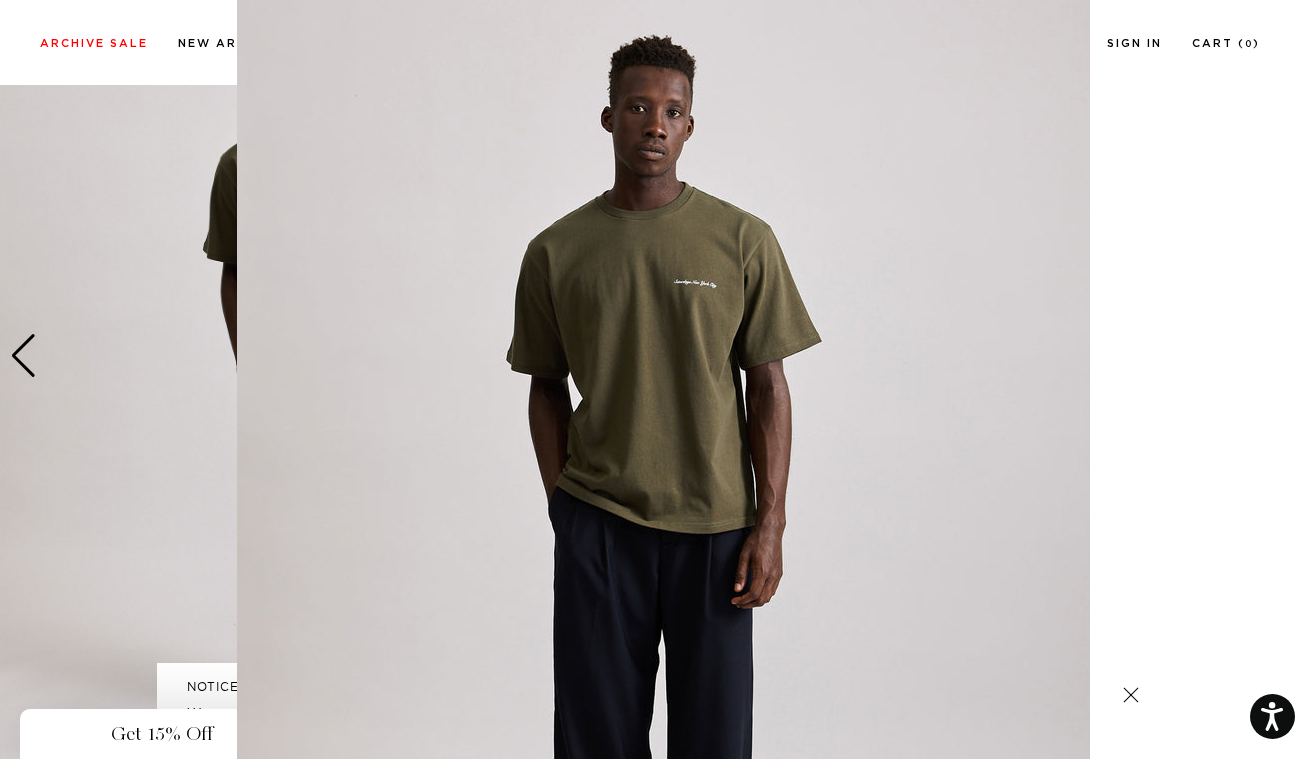 click at bounding box center (657, 379) 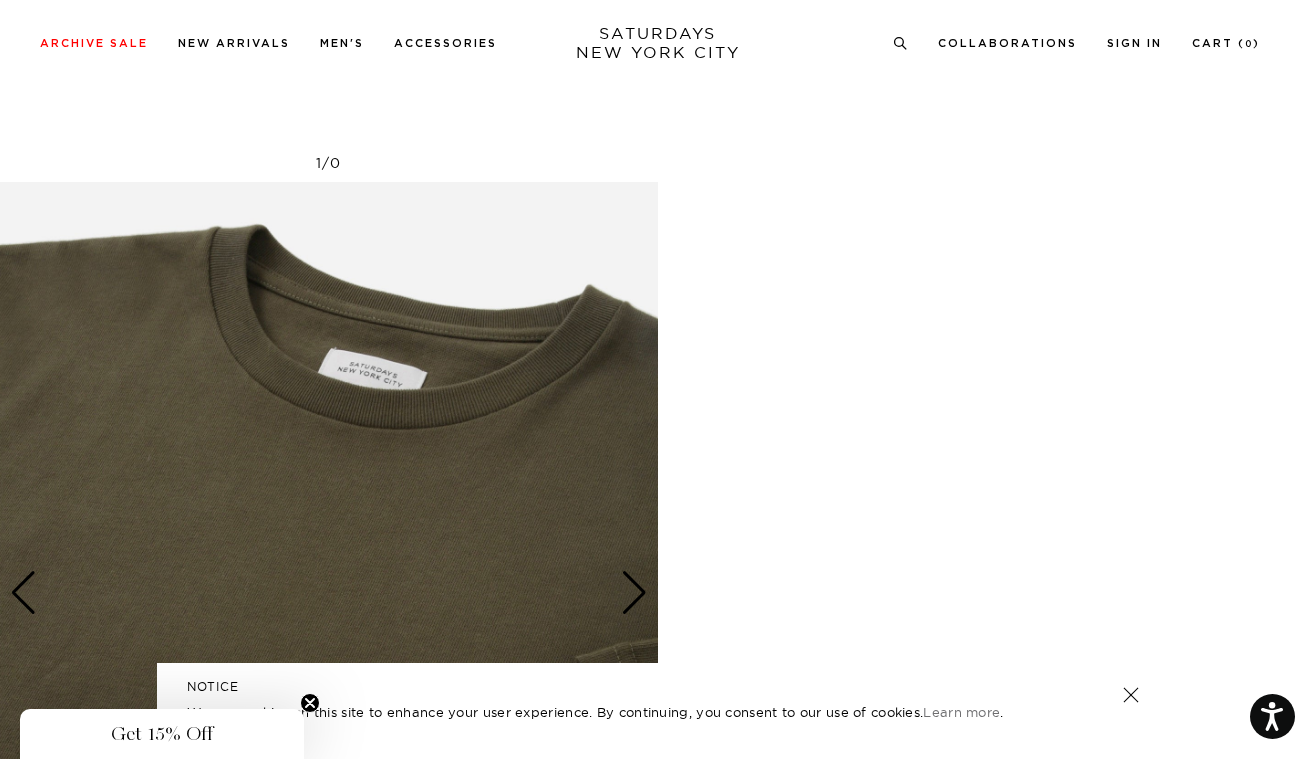 scroll, scrollTop: 4225, scrollLeft: 0, axis: vertical 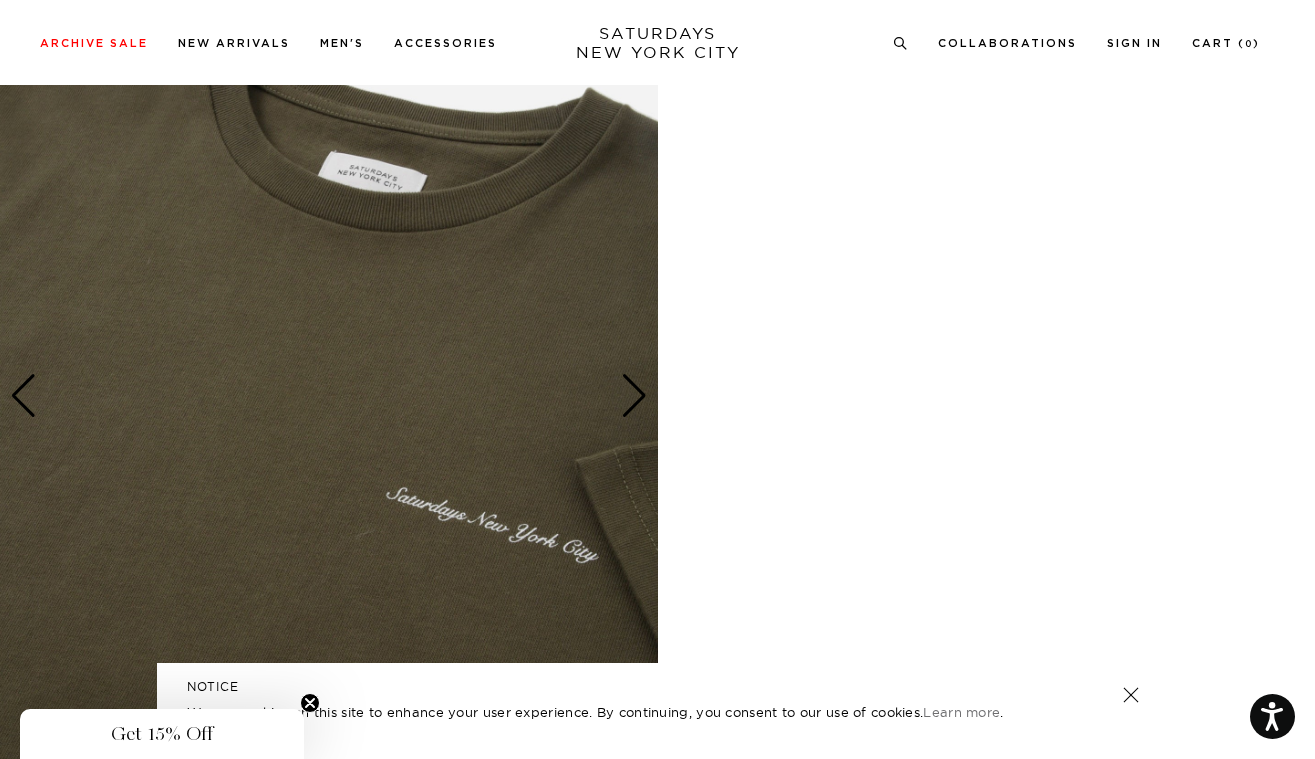 click at bounding box center (329, 396) 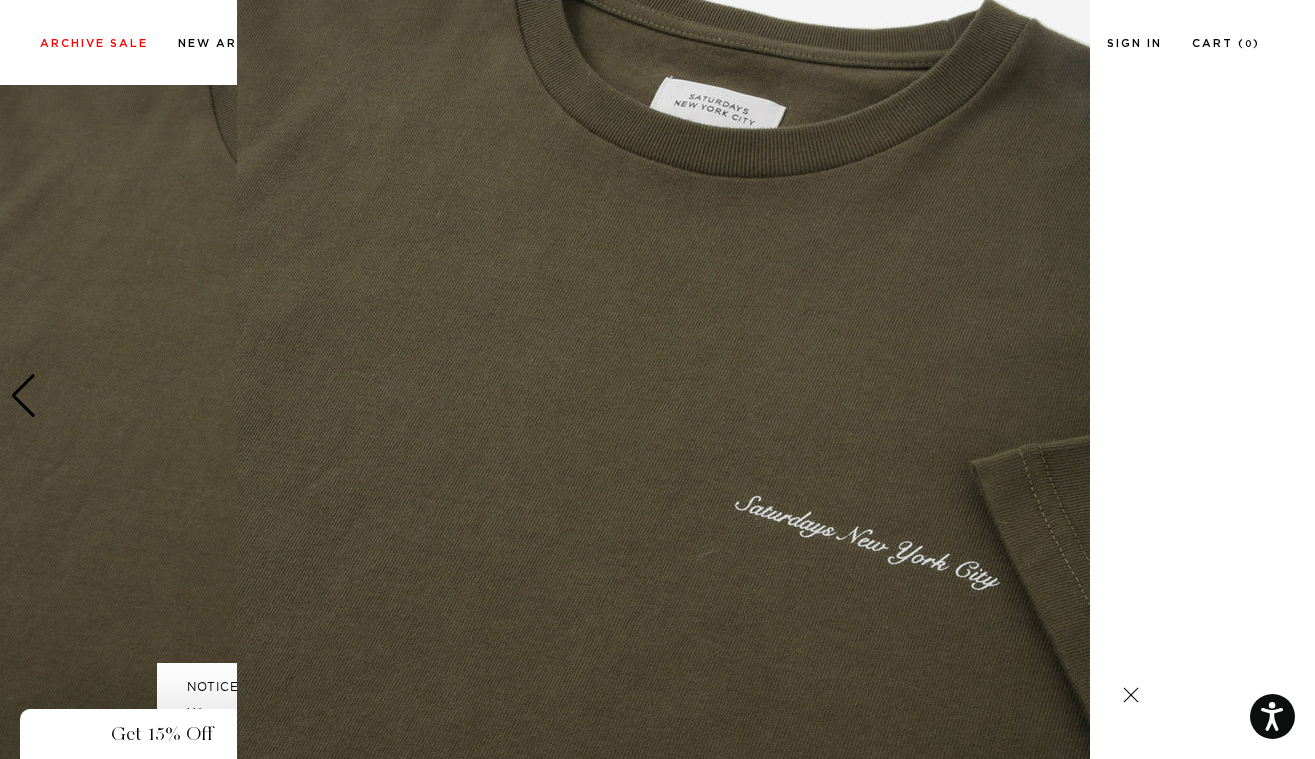 scroll, scrollTop: 127, scrollLeft: 0, axis: vertical 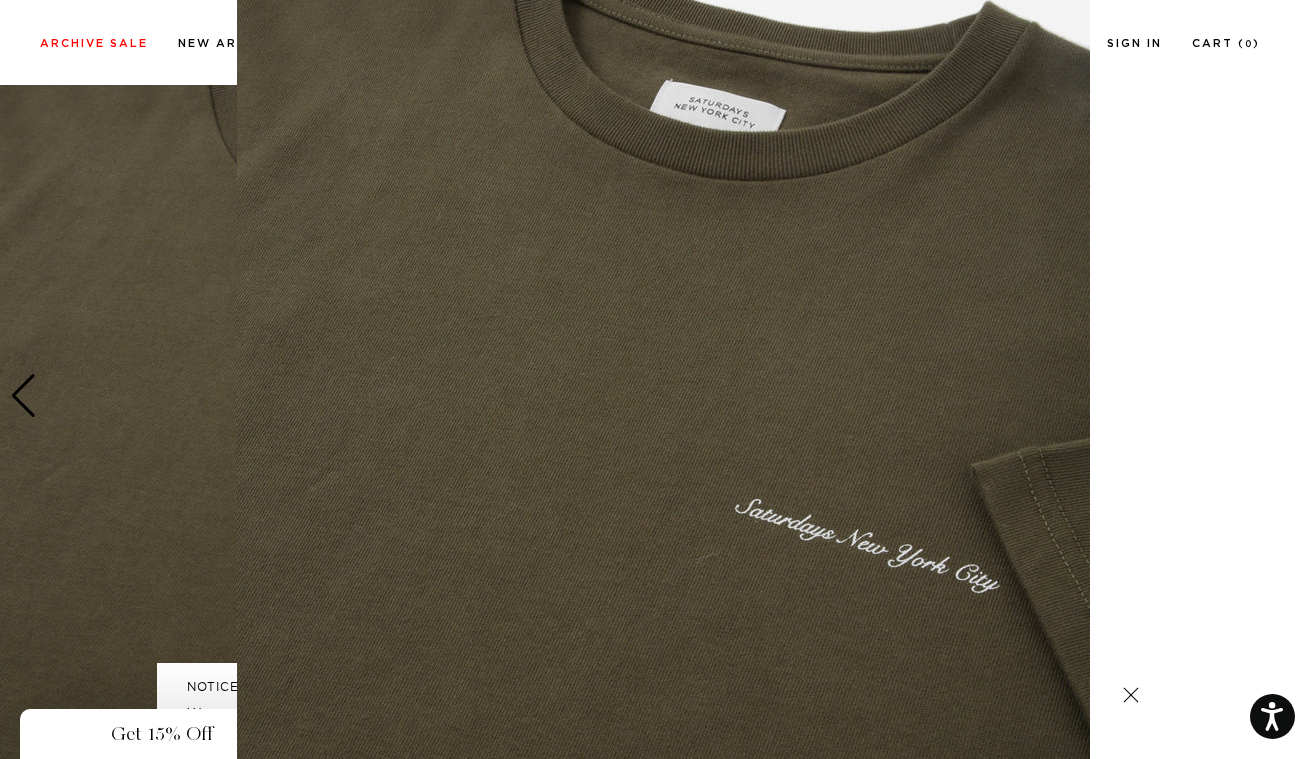 click at bounding box center [657, 379] 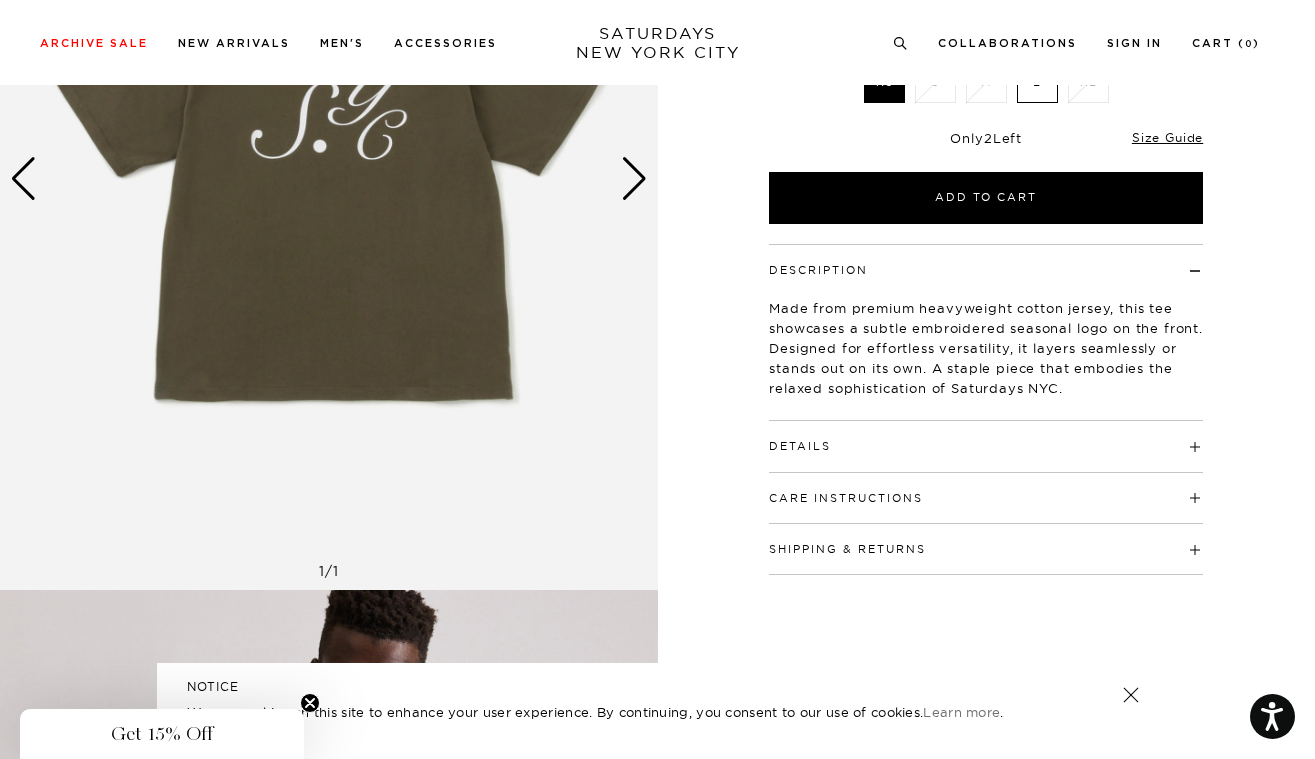 scroll, scrollTop: 38, scrollLeft: 0, axis: vertical 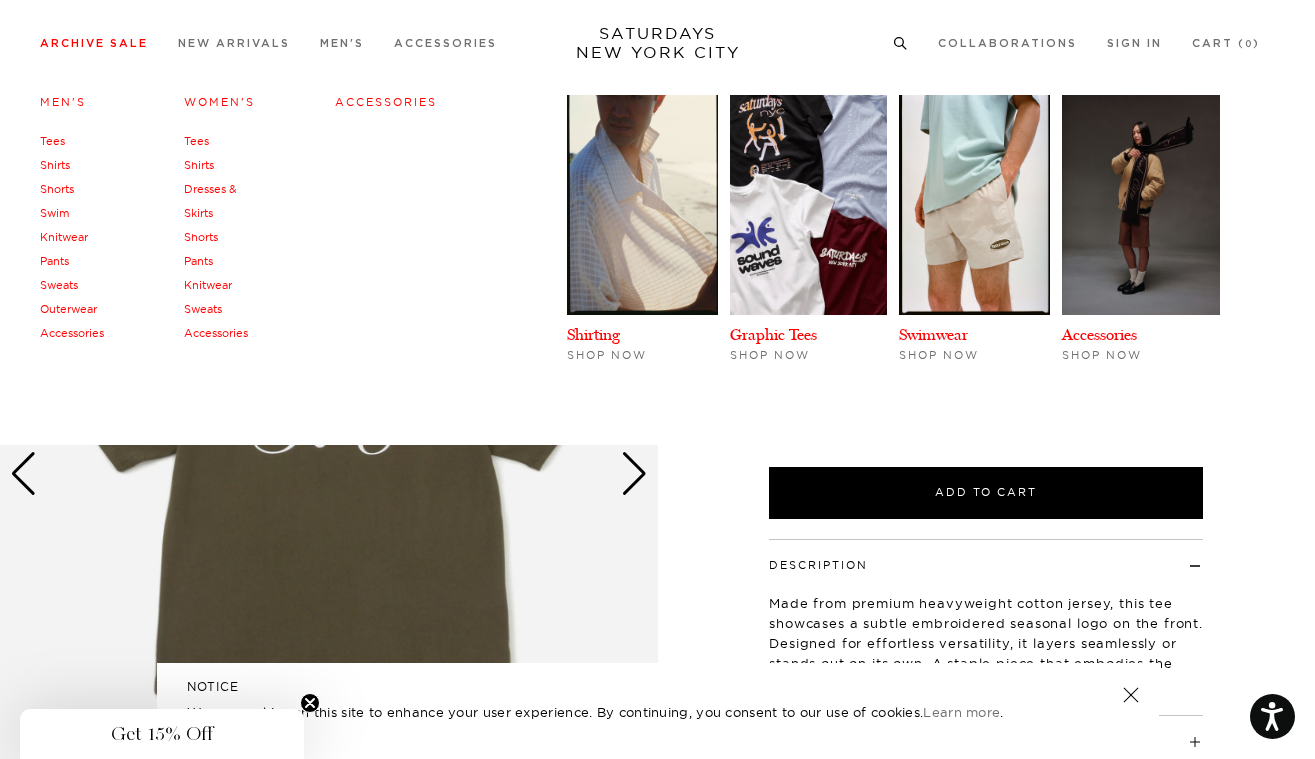 click on "Archive Sale" at bounding box center [94, 43] 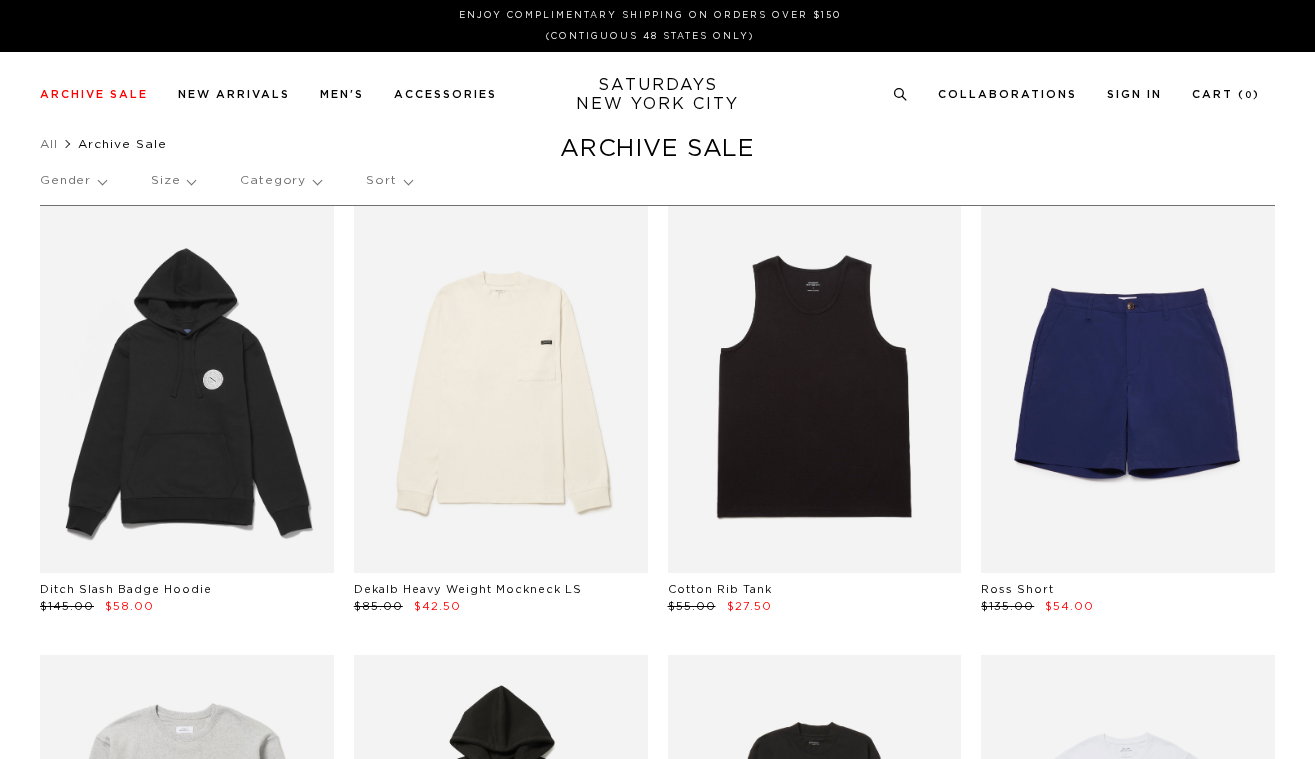 scroll, scrollTop: 0, scrollLeft: 0, axis: both 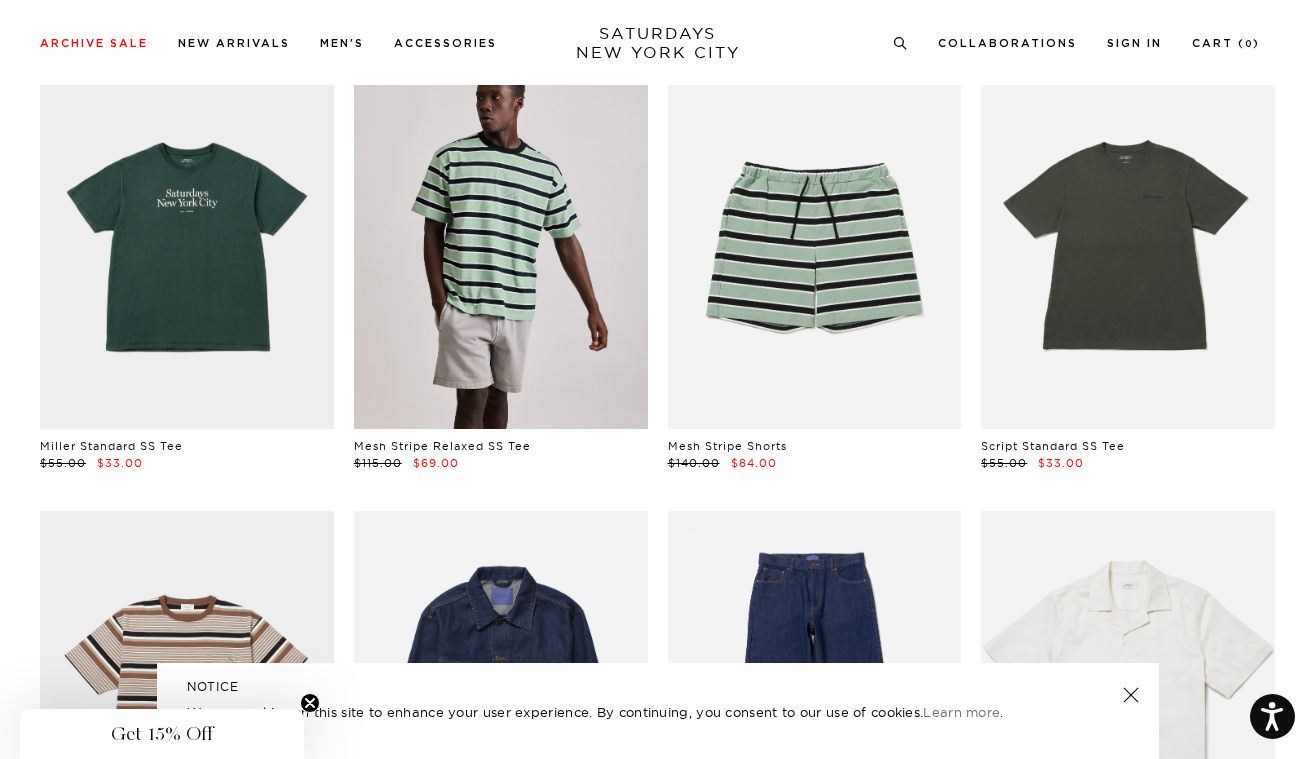 click at bounding box center [501, 245] 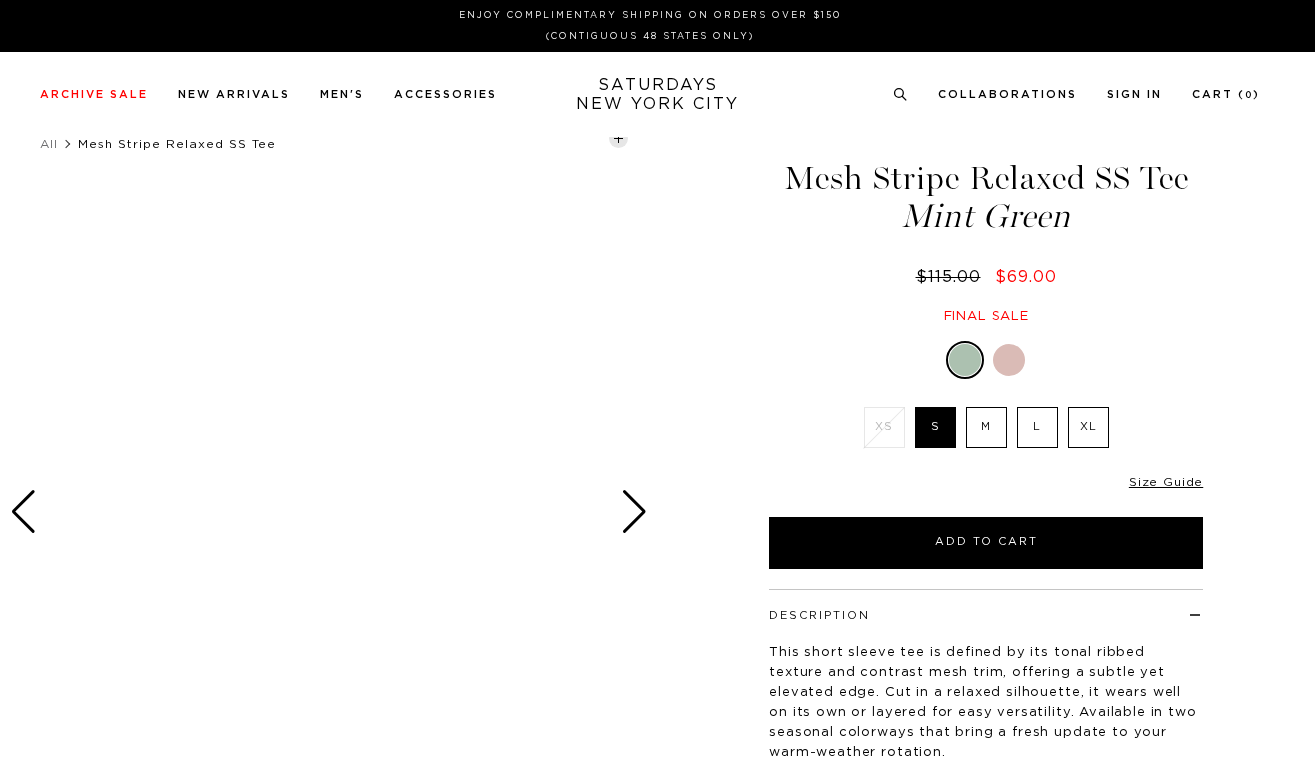 scroll, scrollTop: 0, scrollLeft: 0, axis: both 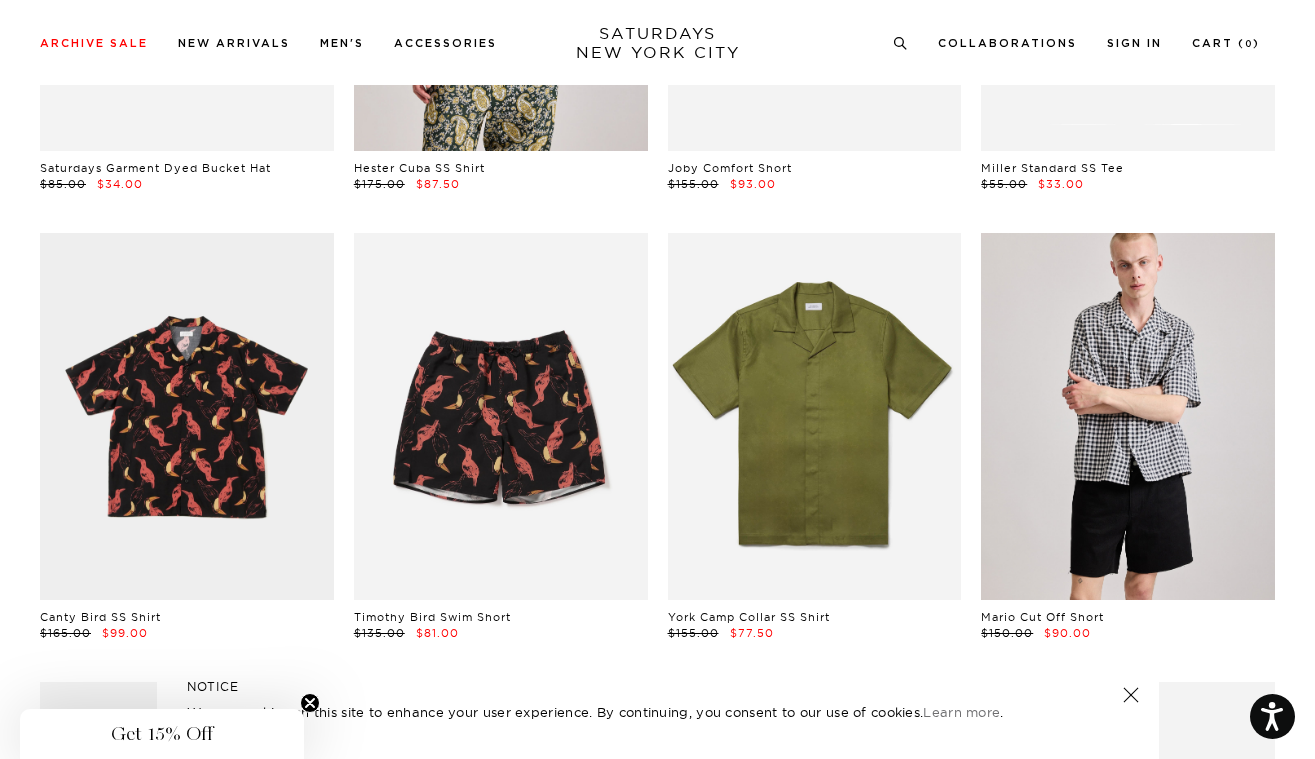click at bounding box center [1128, 416] 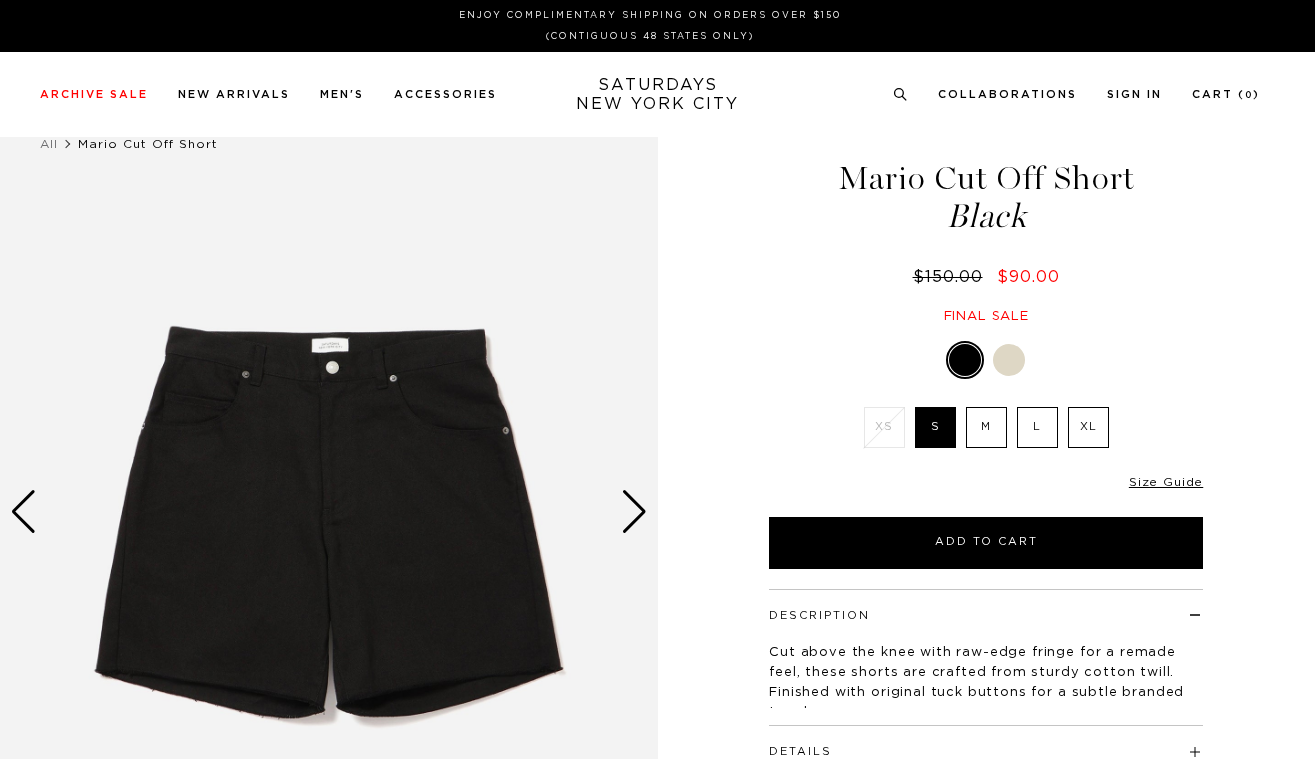 scroll, scrollTop: 0, scrollLeft: 0, axis: both 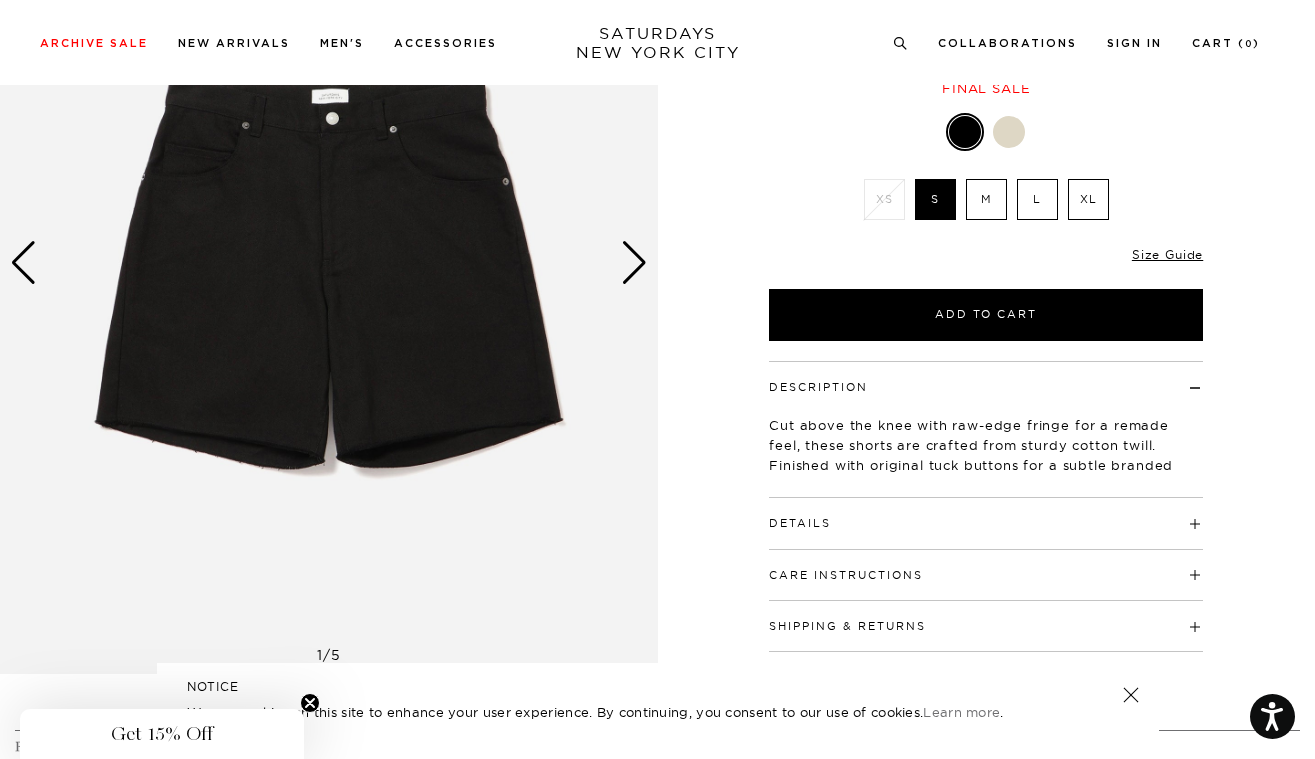 click at bounding box center [634, 263] 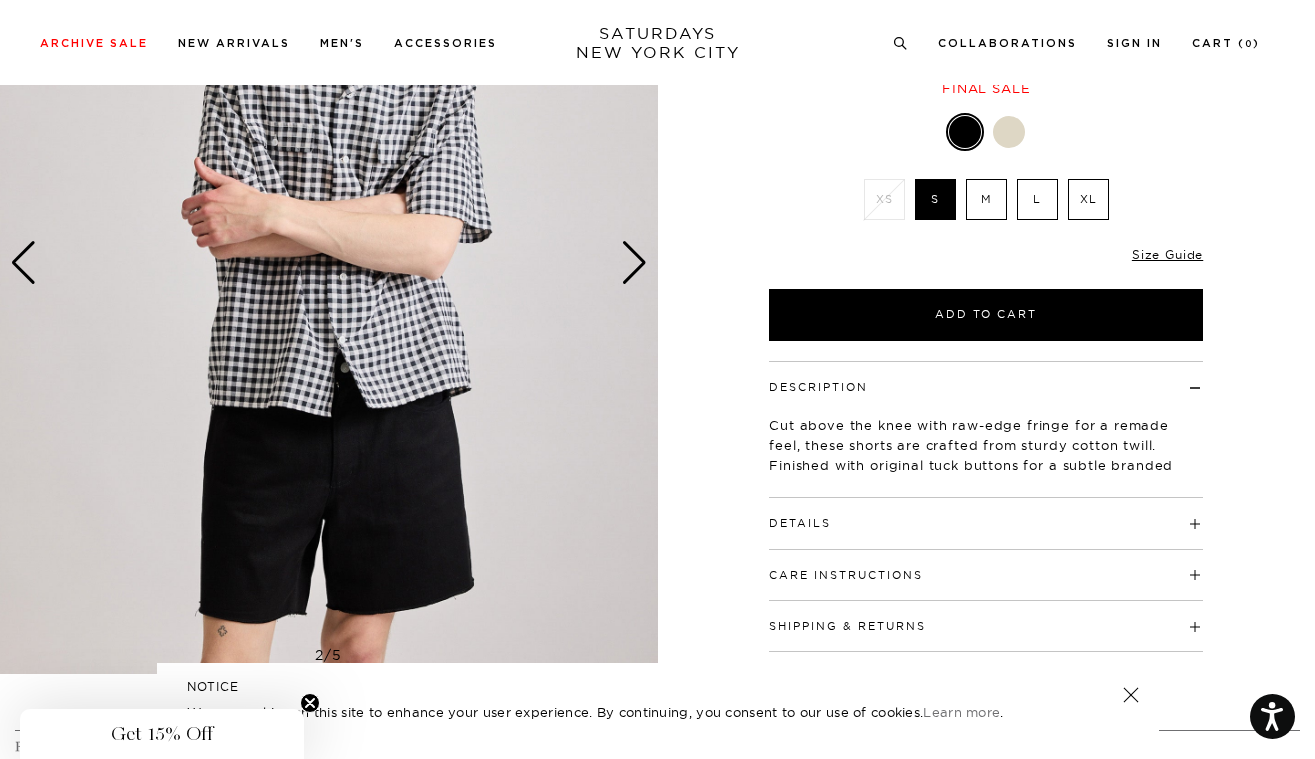click at bounding box center [634, 263] 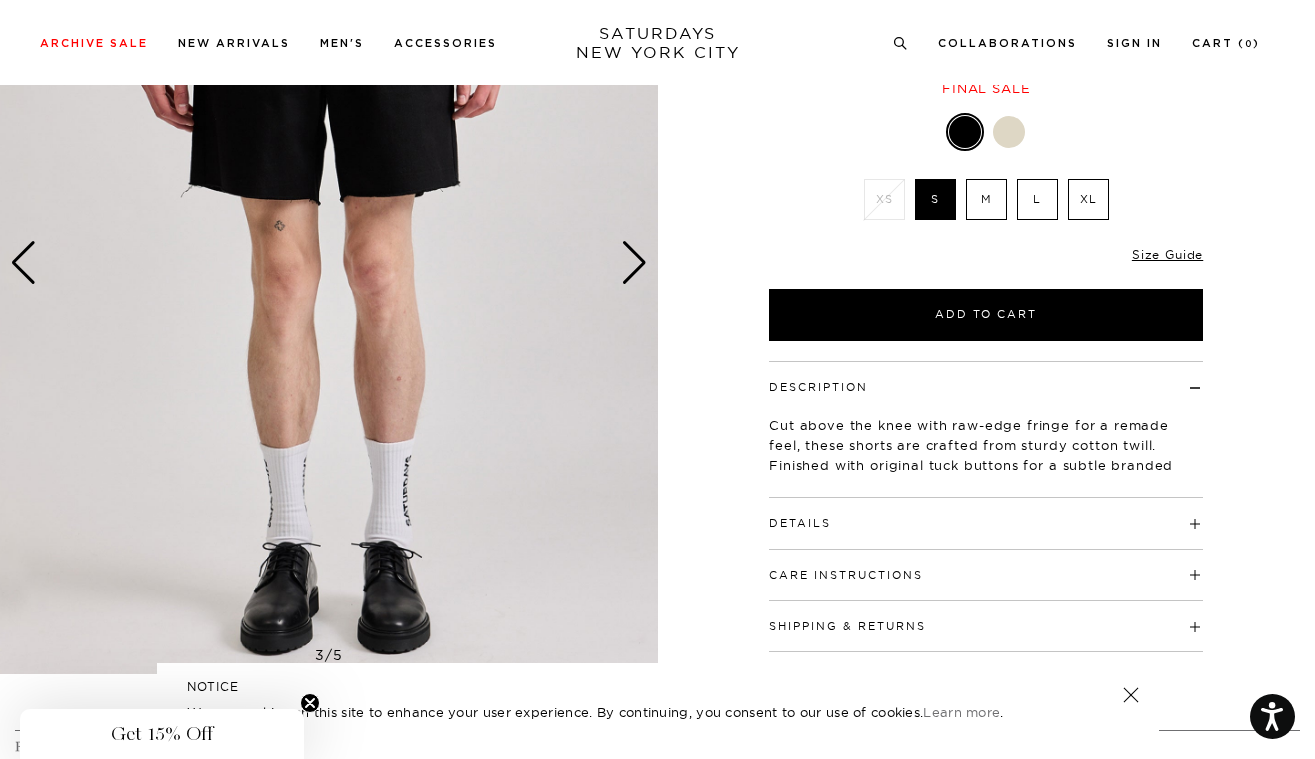 click at bounding box center (634, 263) 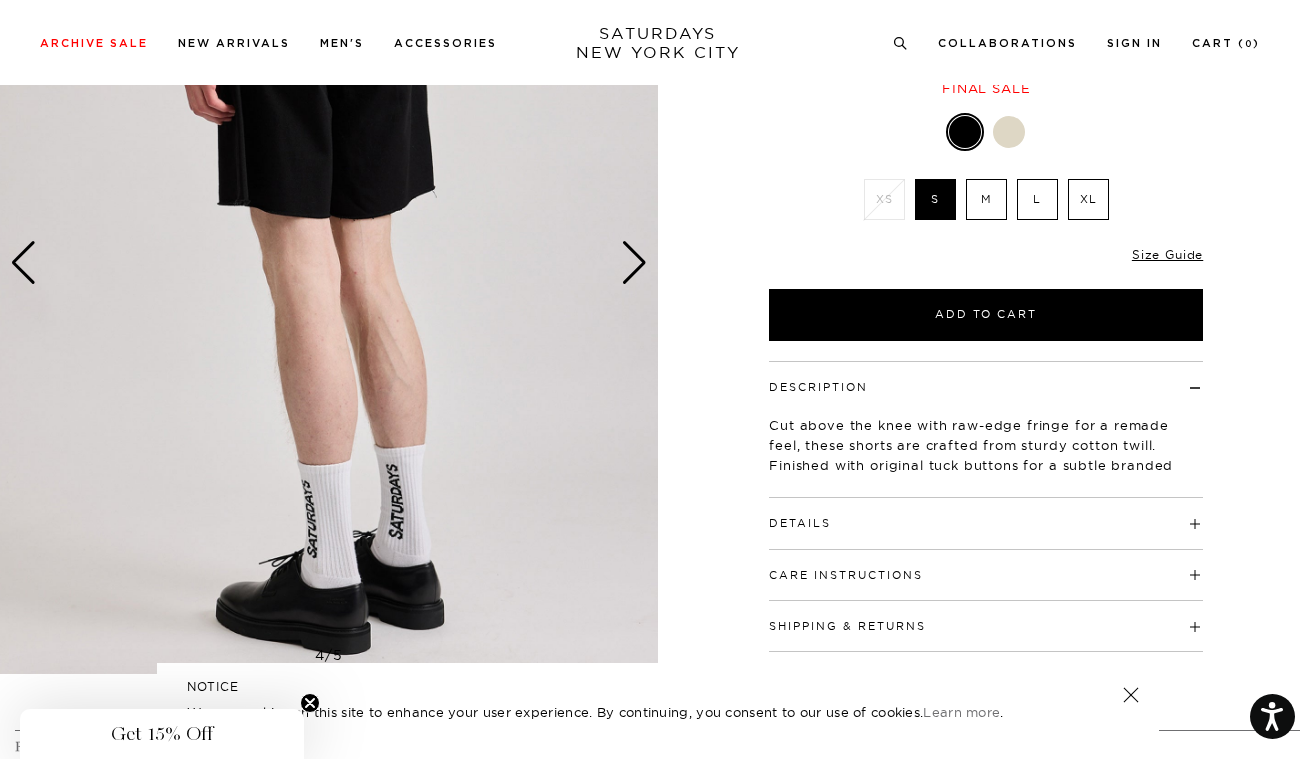 click at bounding box center (634, 263) 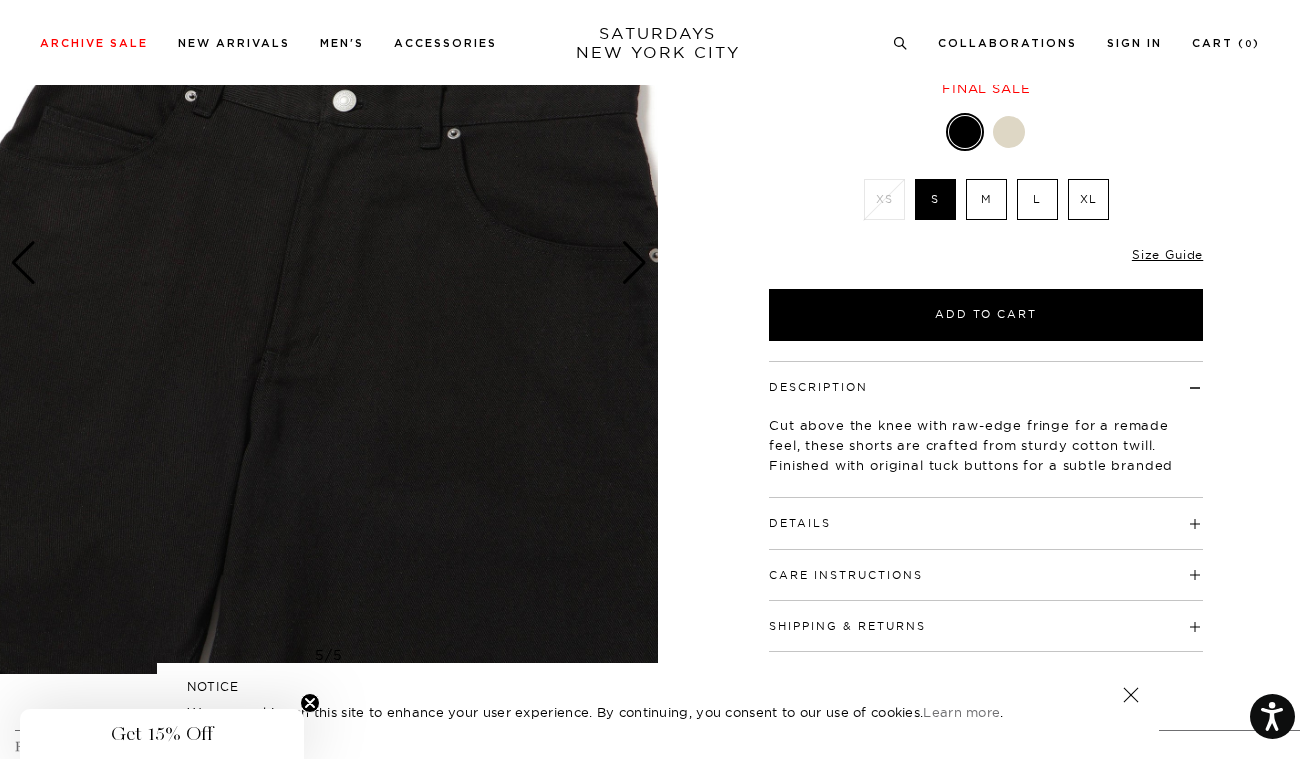 click at bounding box center (634, 263) 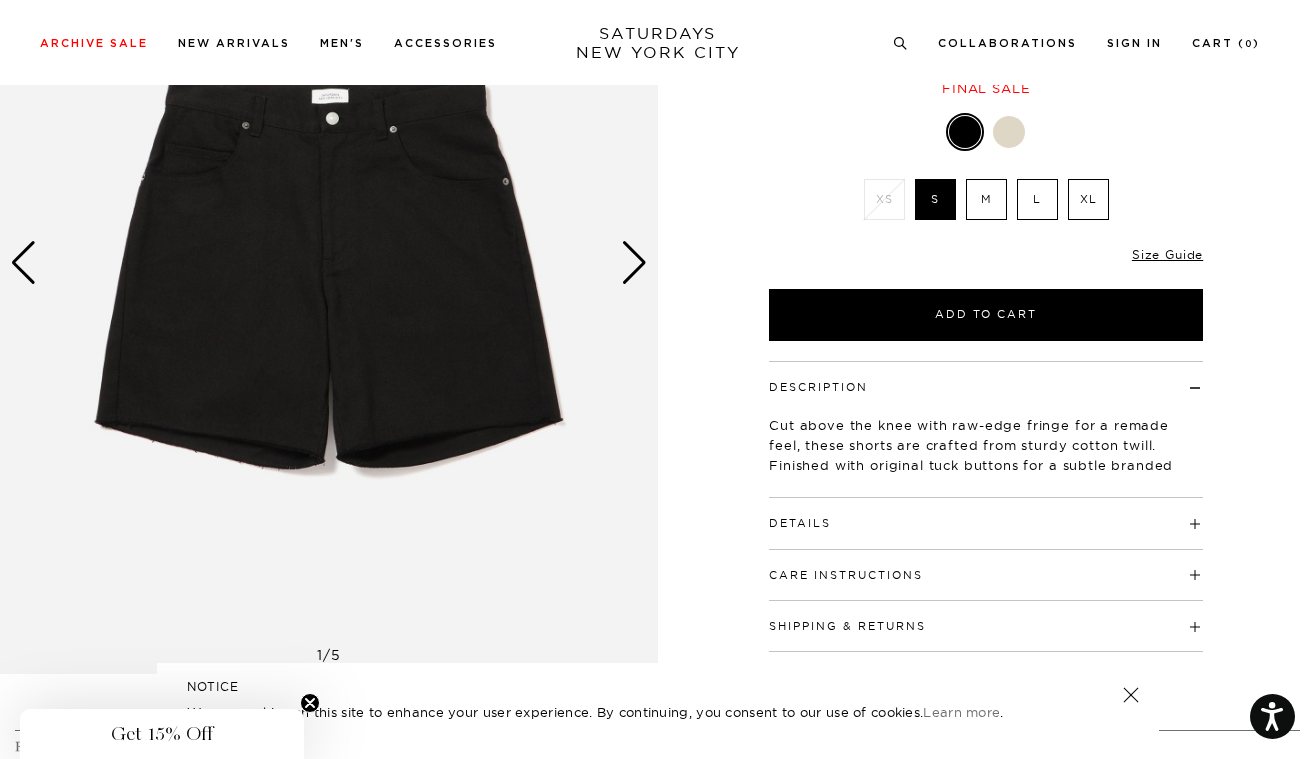 click at bounding box center [634, 263] 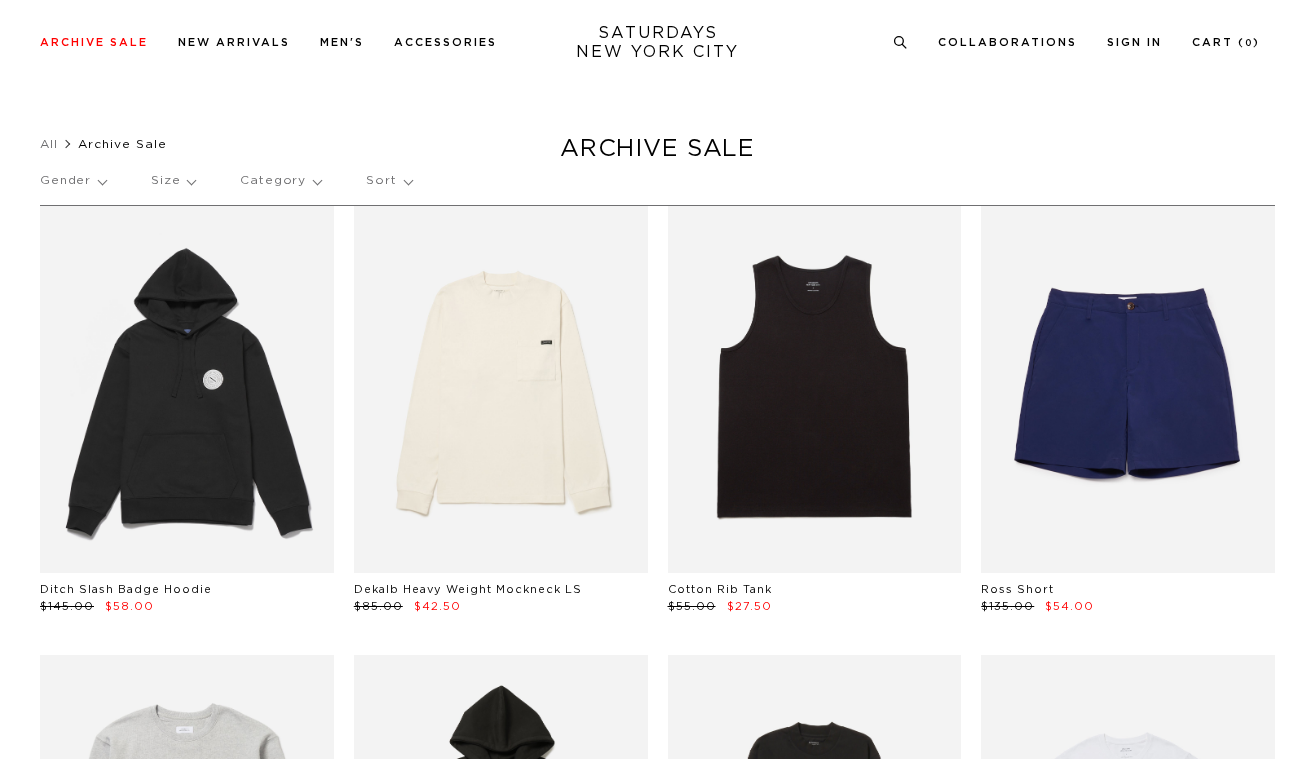 scroll, scrollTop: 3339, scrollLeft: 0, axis: vertical 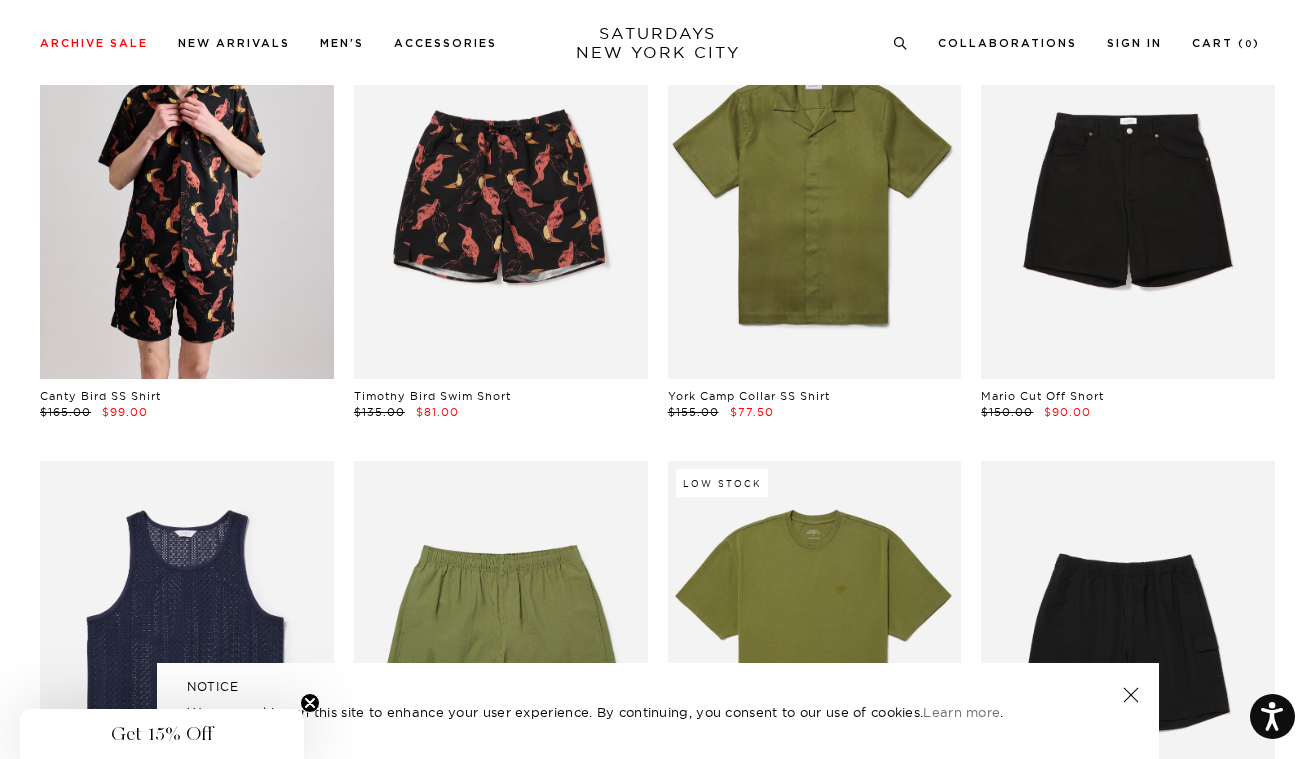 click at bounding box center [187, 195] 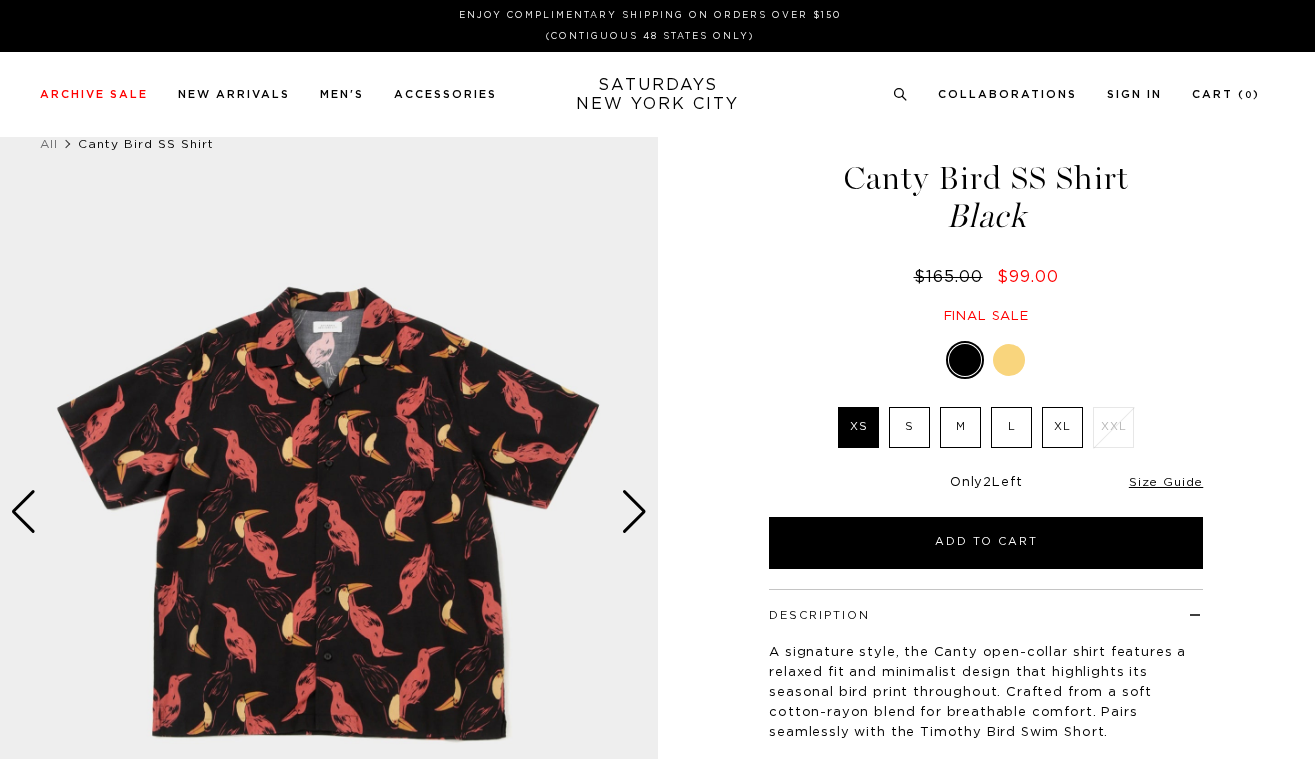 scroll, scrollTop: 0, scrollLeft: 0, axis: both 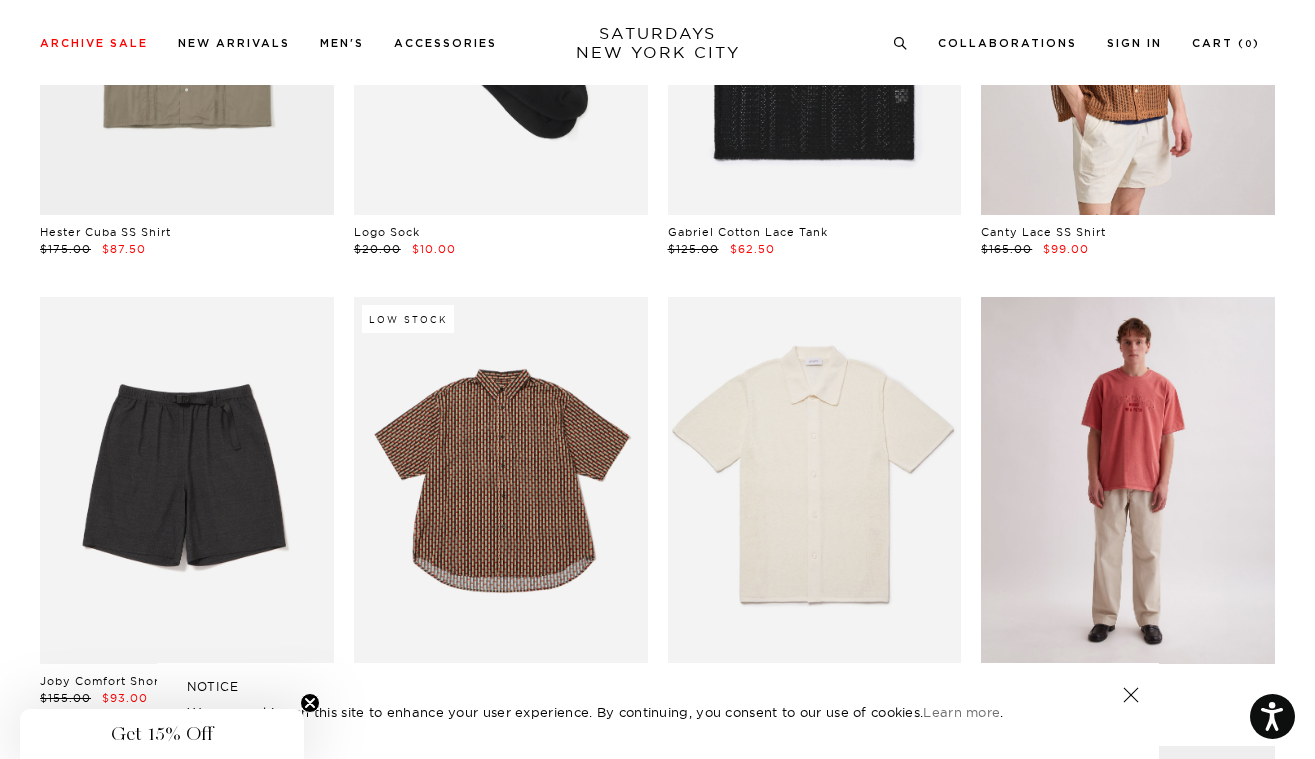 click at bounding box center (1128, 480) 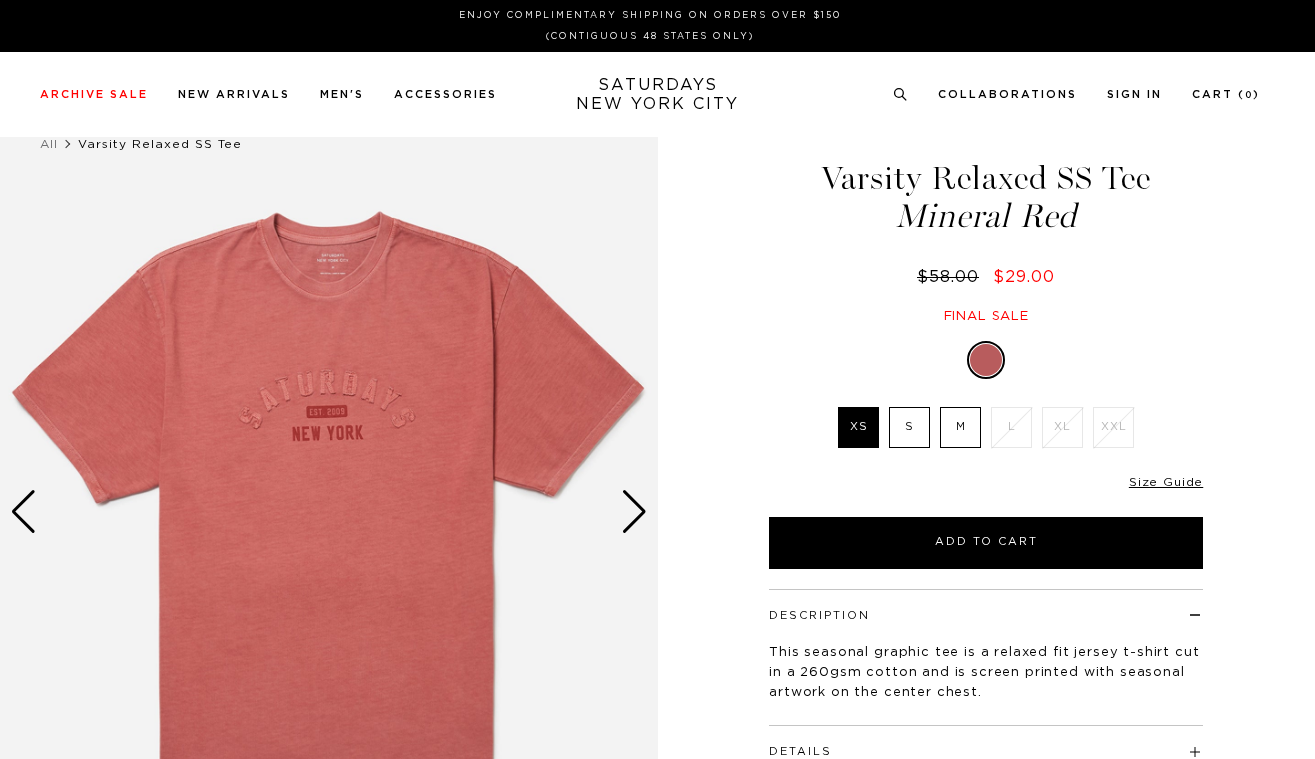 scroll, scrollTop: 0, scrollLeft: 0, axis: both 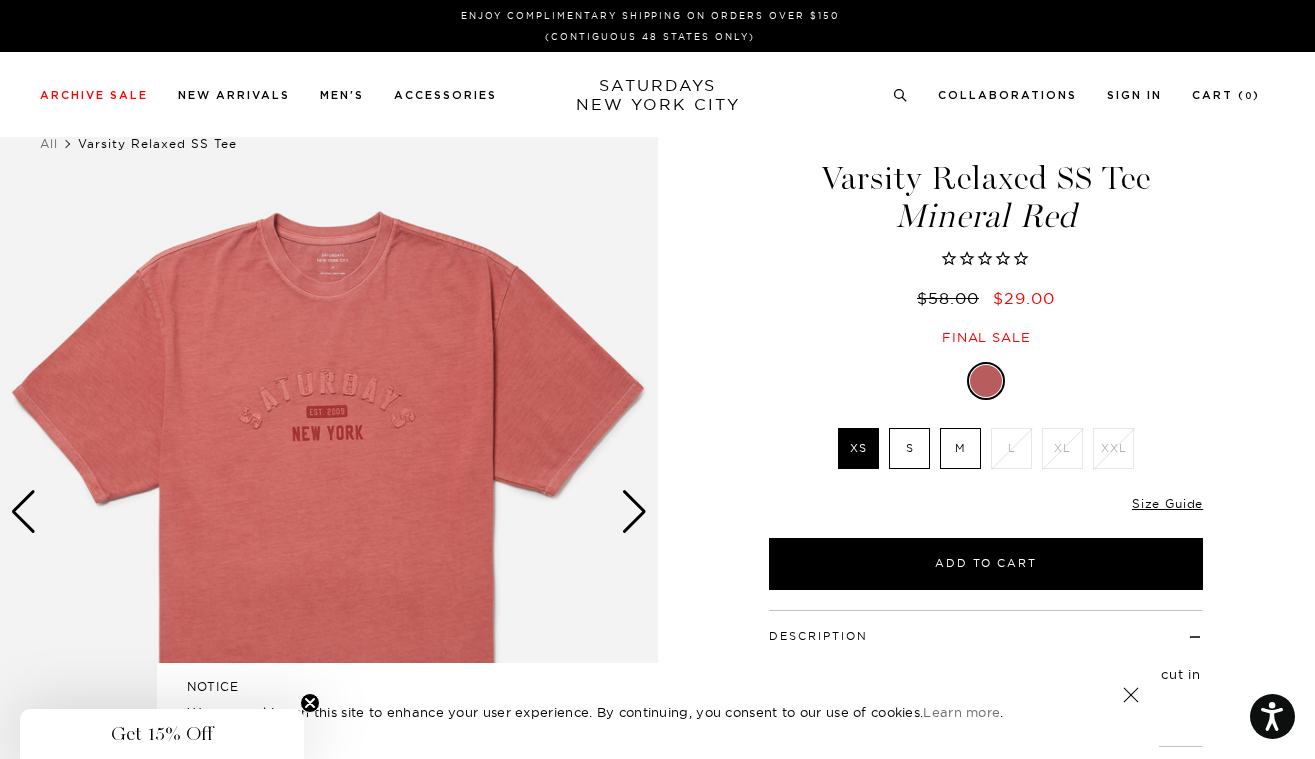 click at bounding box center (329, 512) 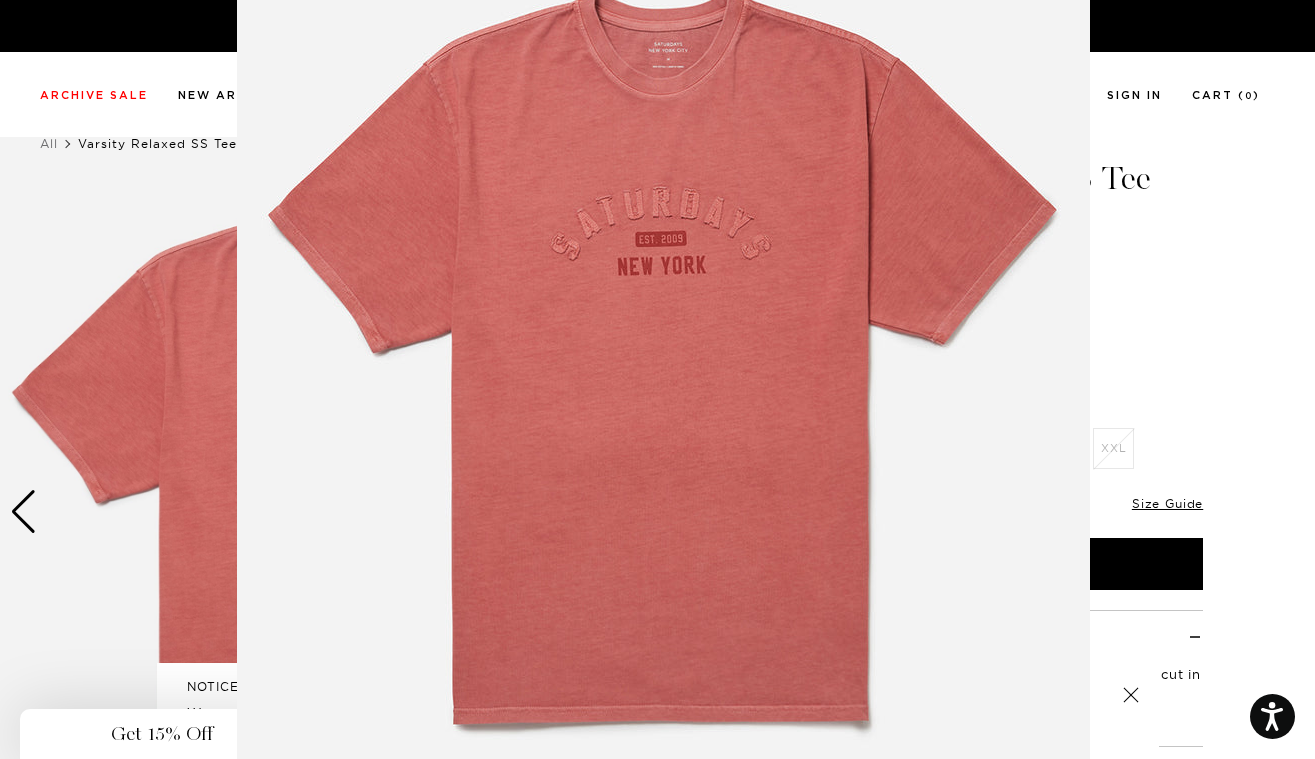scroll, scrollTop: 146, scrollLeft: 0, axis: vertical 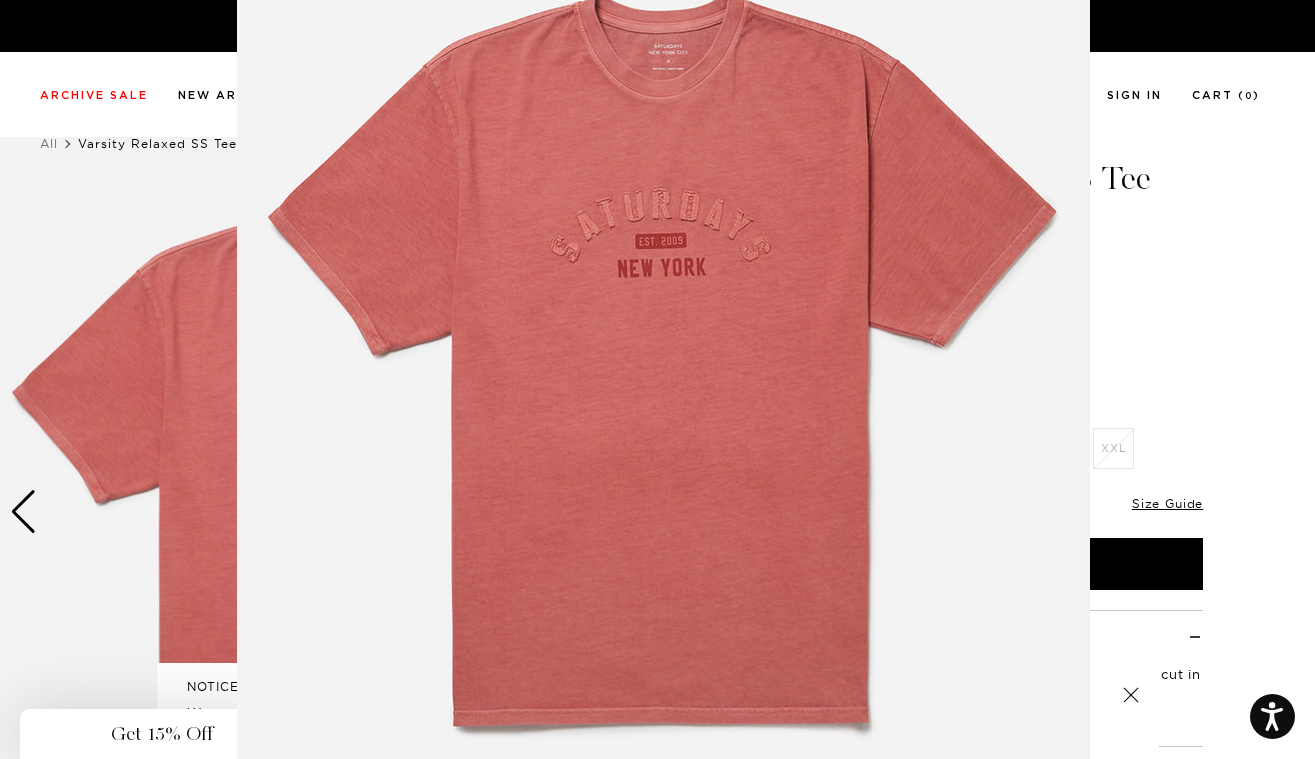 click at bounding box center [657, 379] 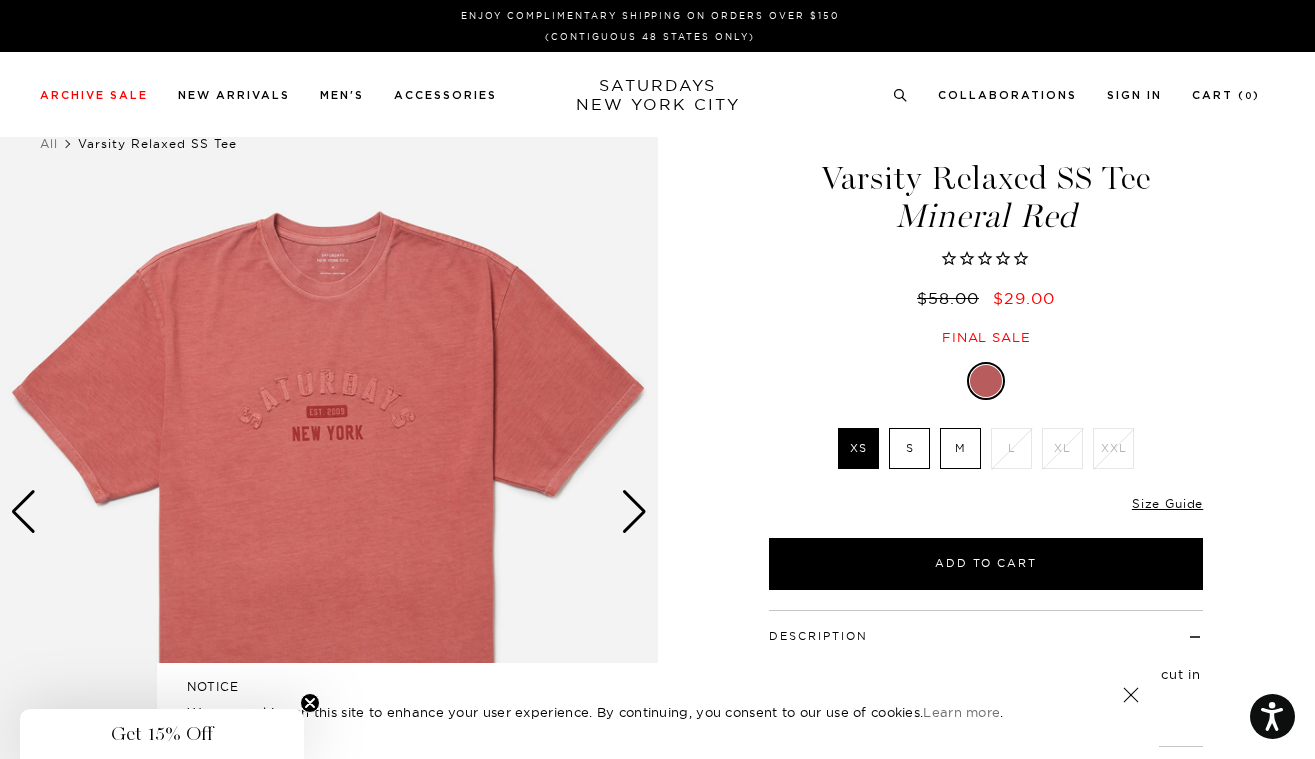 click at bounding box center [634, 512] 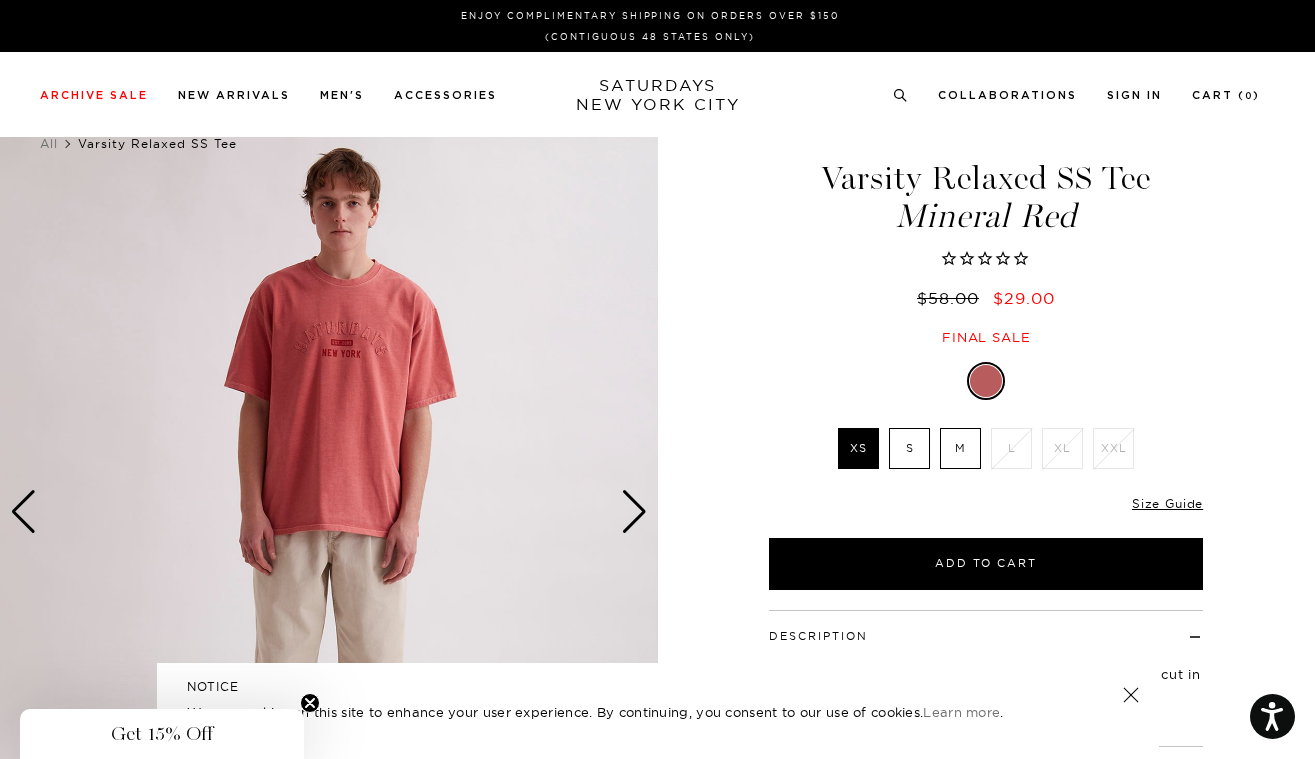 click at bounding box center (634, 512) 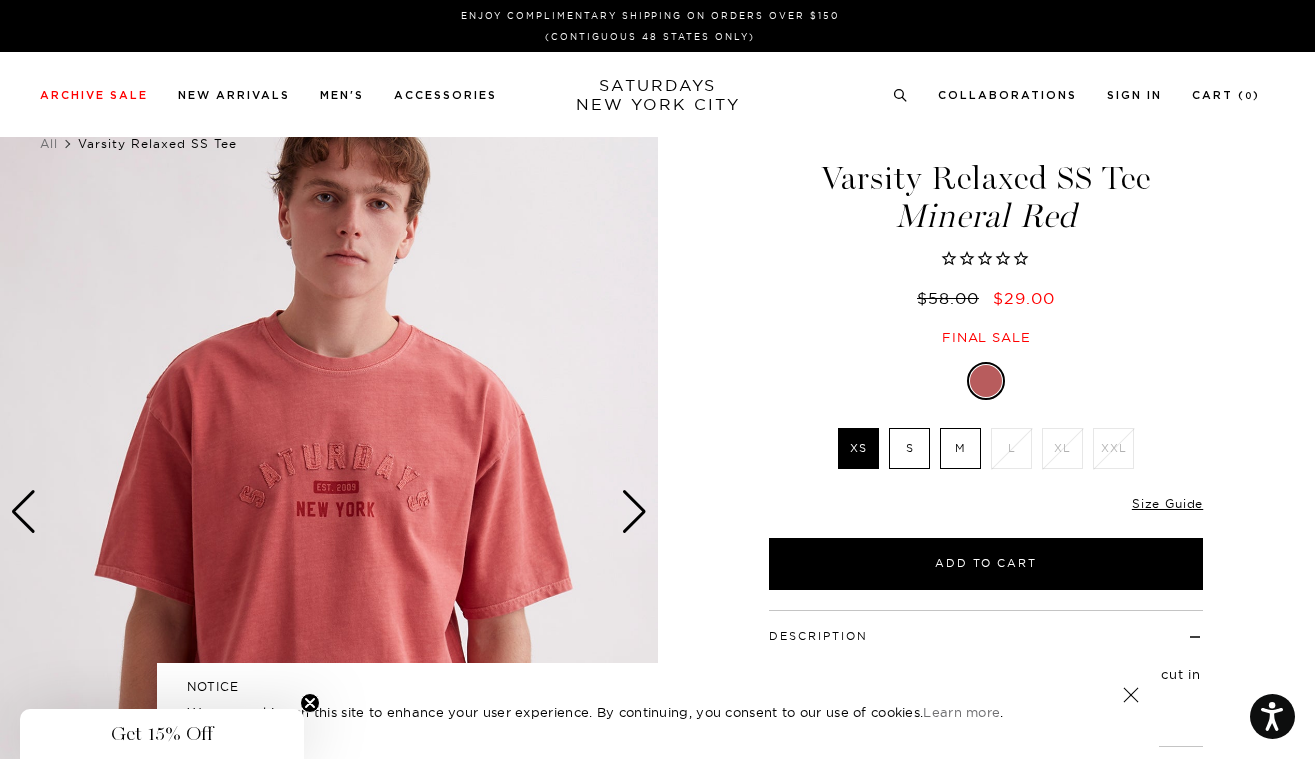 click at bounding box center (634, 512) 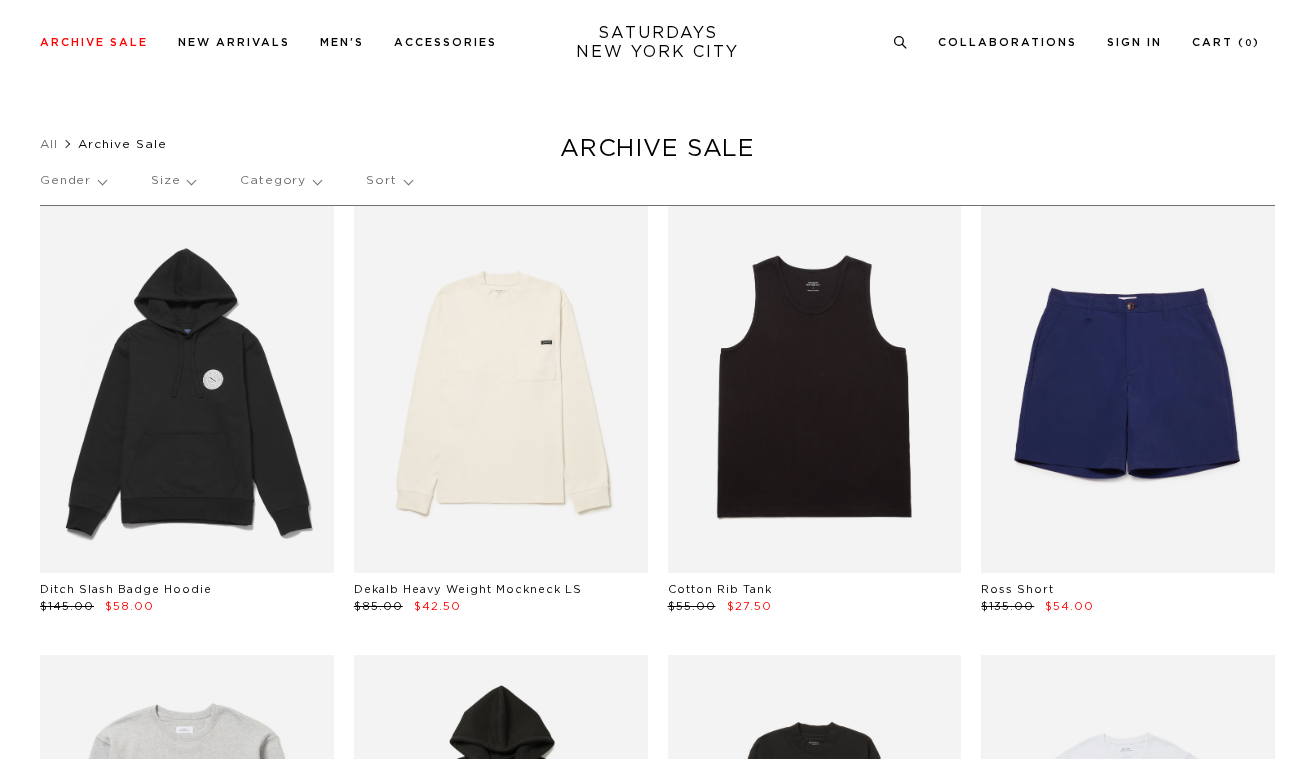 scroll, scrollTop: 4401, scrollLeft: 0, axis: vertical 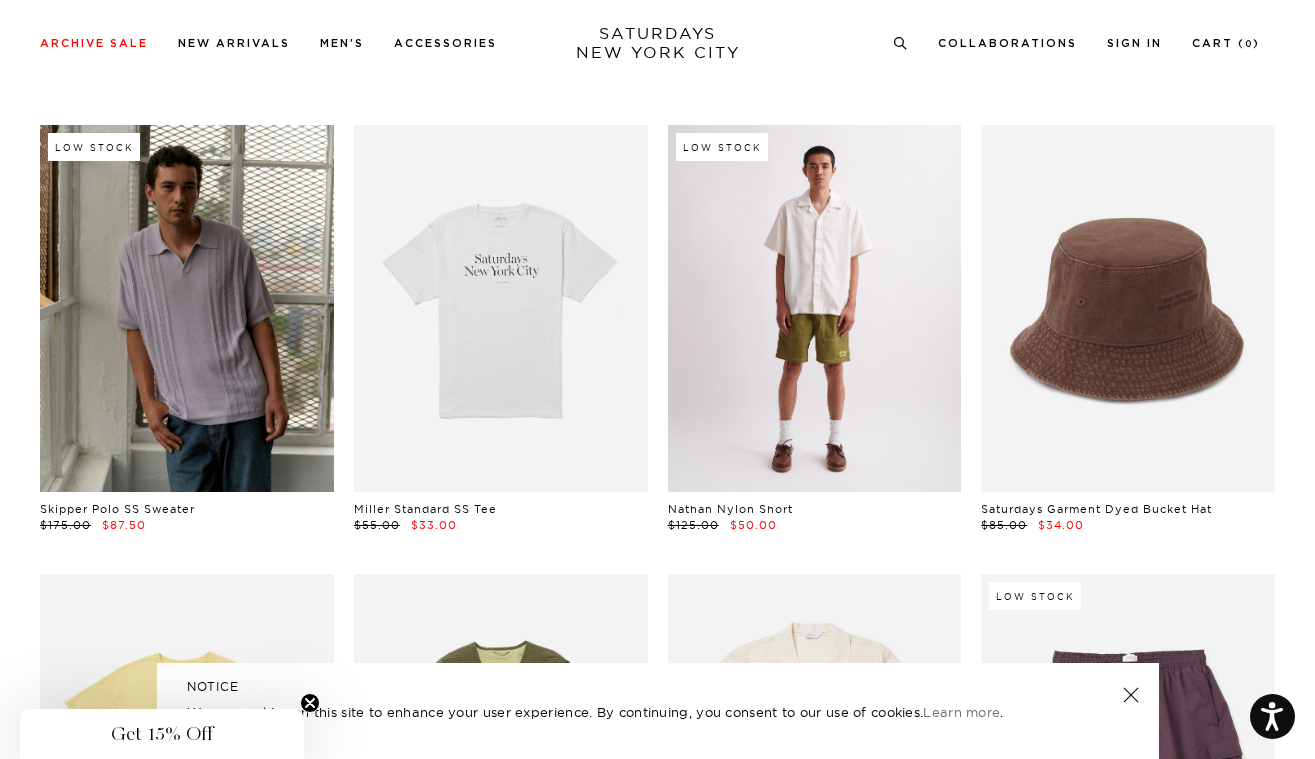 click at bounding box center (815, 308) 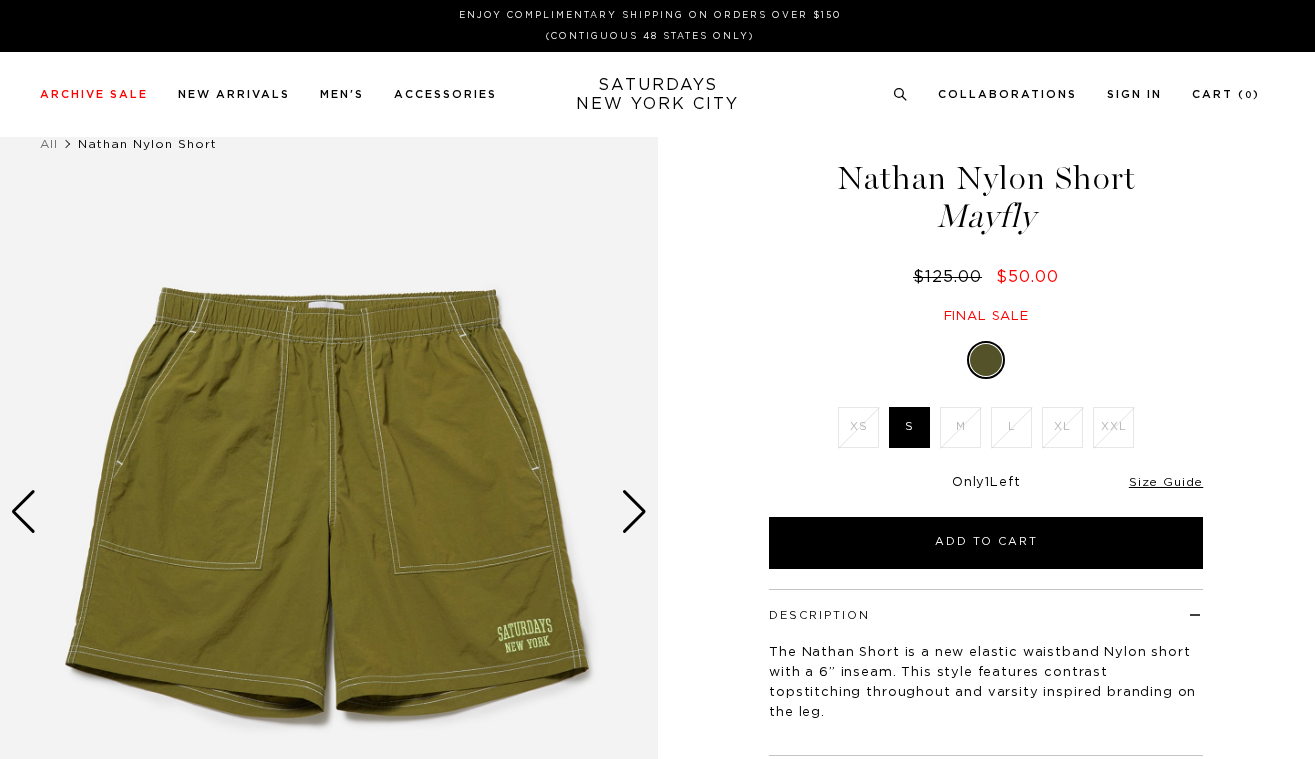 scroll, scrollTop: 0, scrollLeft: 0, axis: both 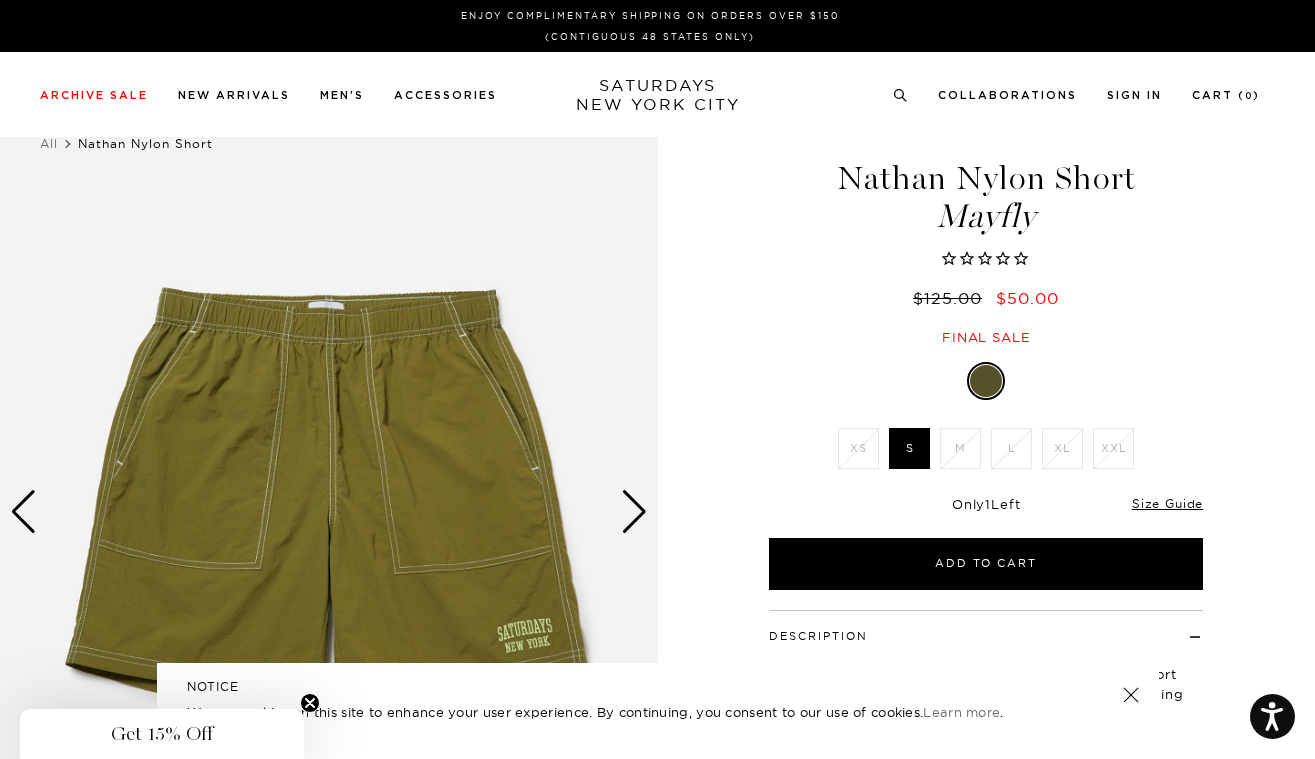 click at bounding box center (634, 512) 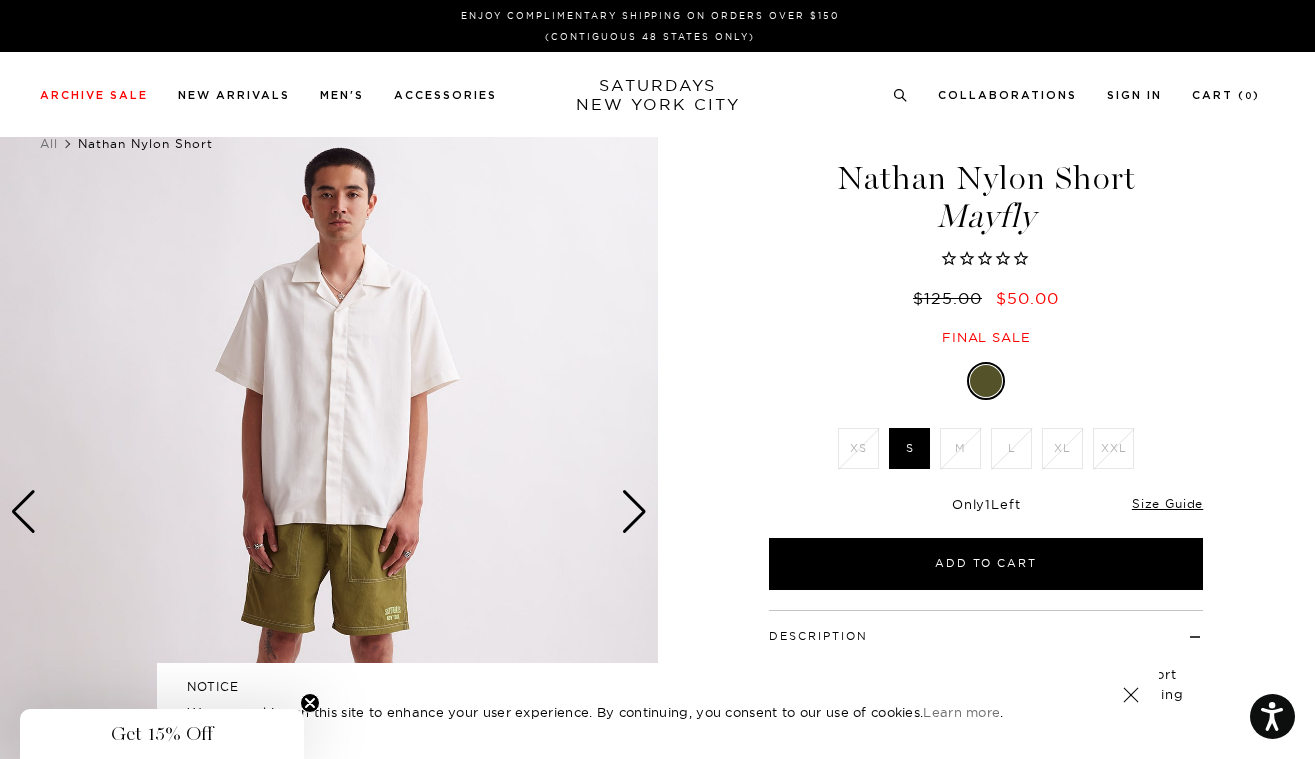 click at bounding box center (634, 512) 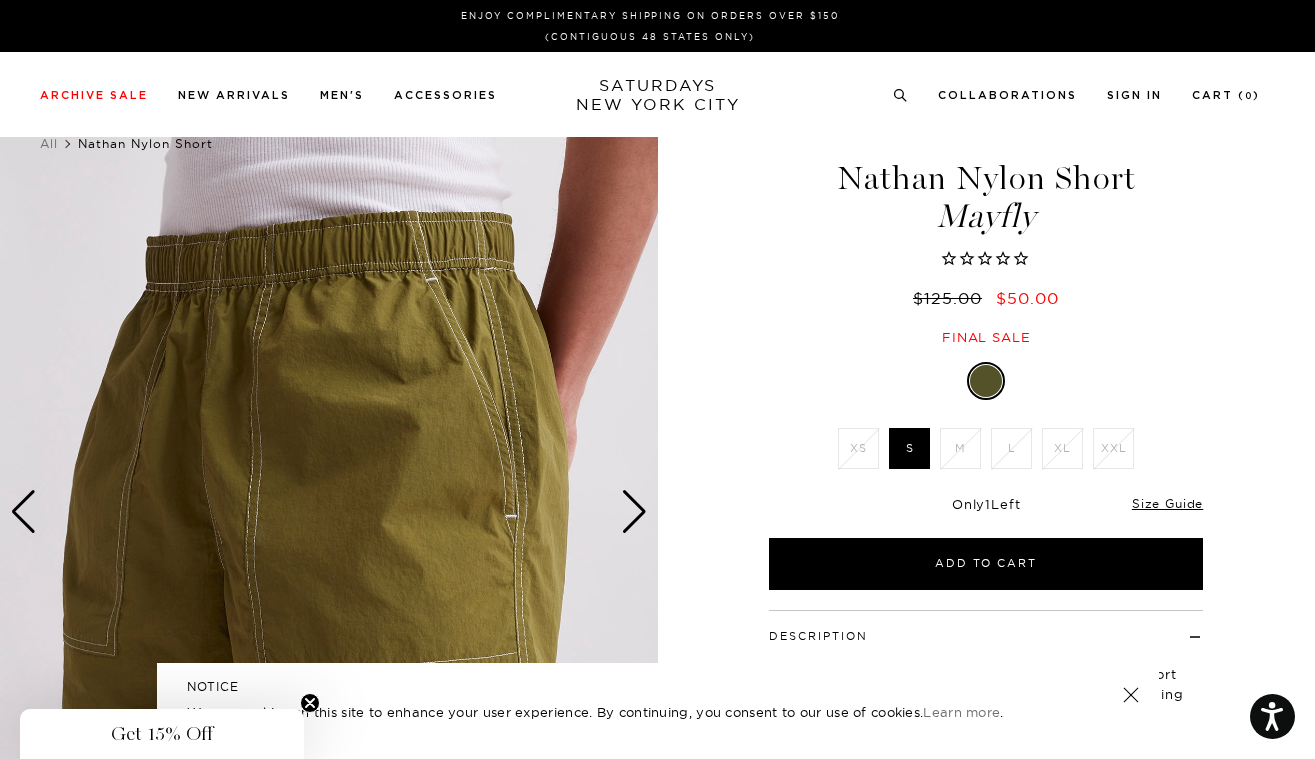 click at bounding box center [634, 512] 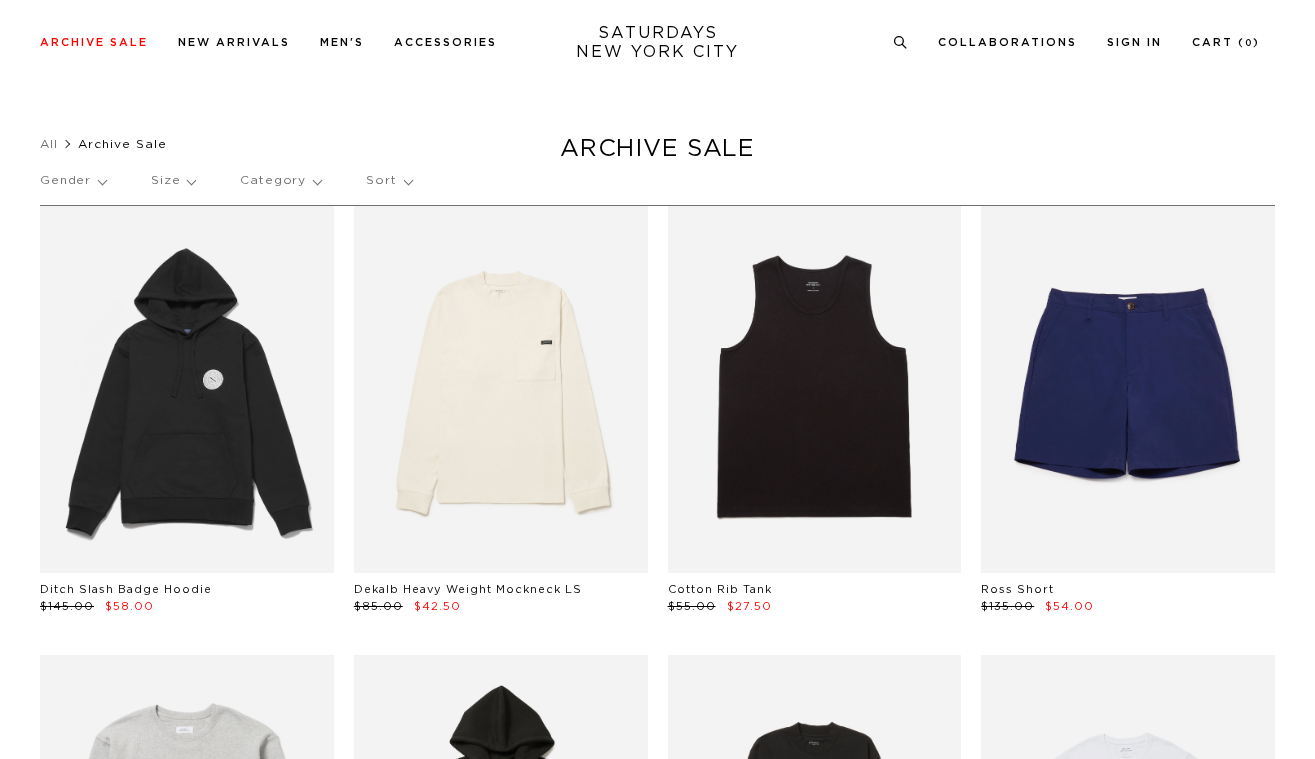 scroll, scrollTop: 5921, scrollLeft: 0, axis: vertical 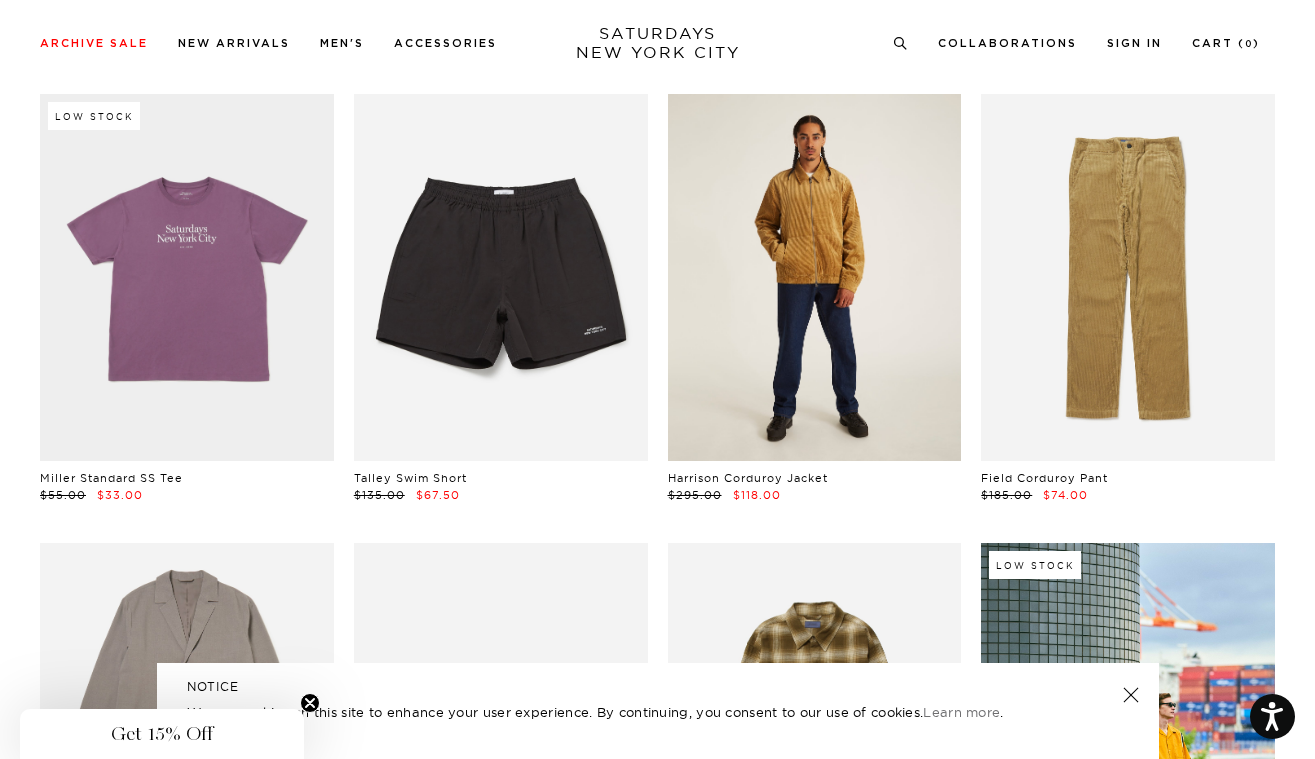 click at bounding box center (815, 277) 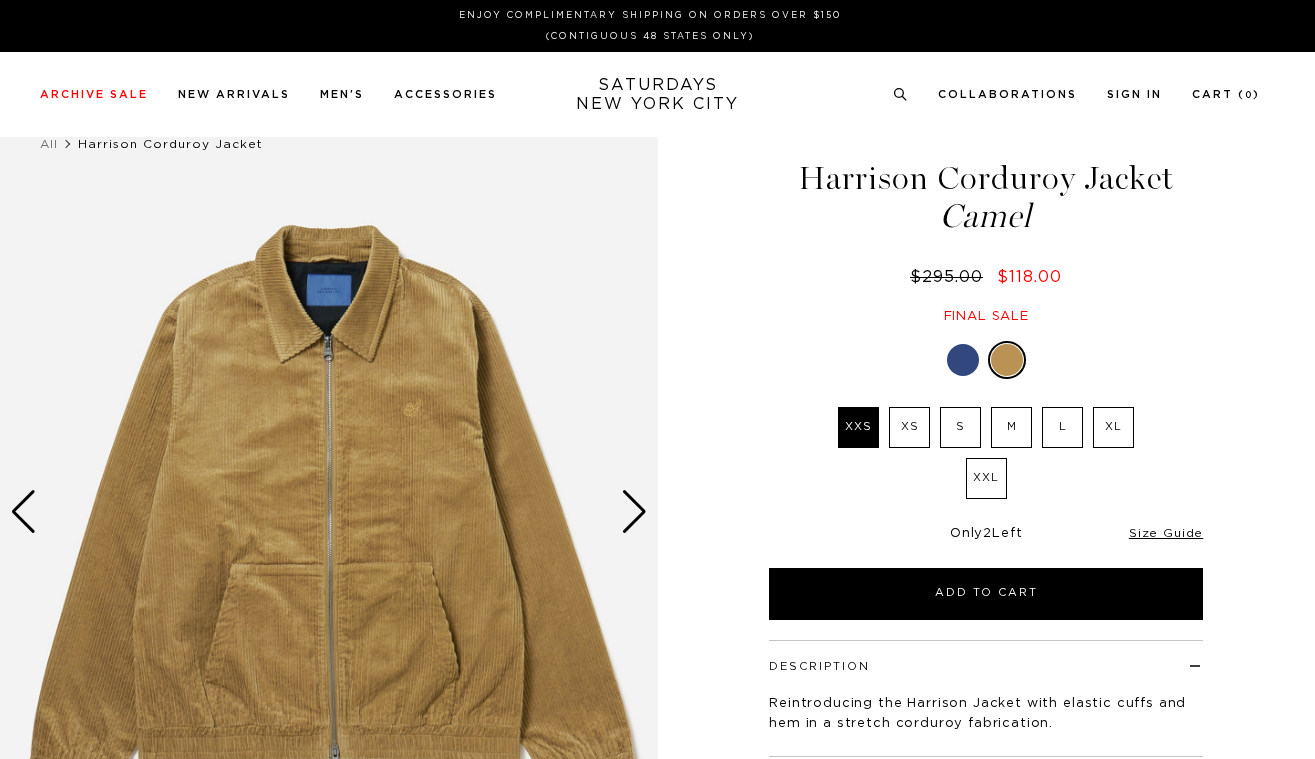 scroll, scrollTop: 0, scrollLeft: 0, axis: both 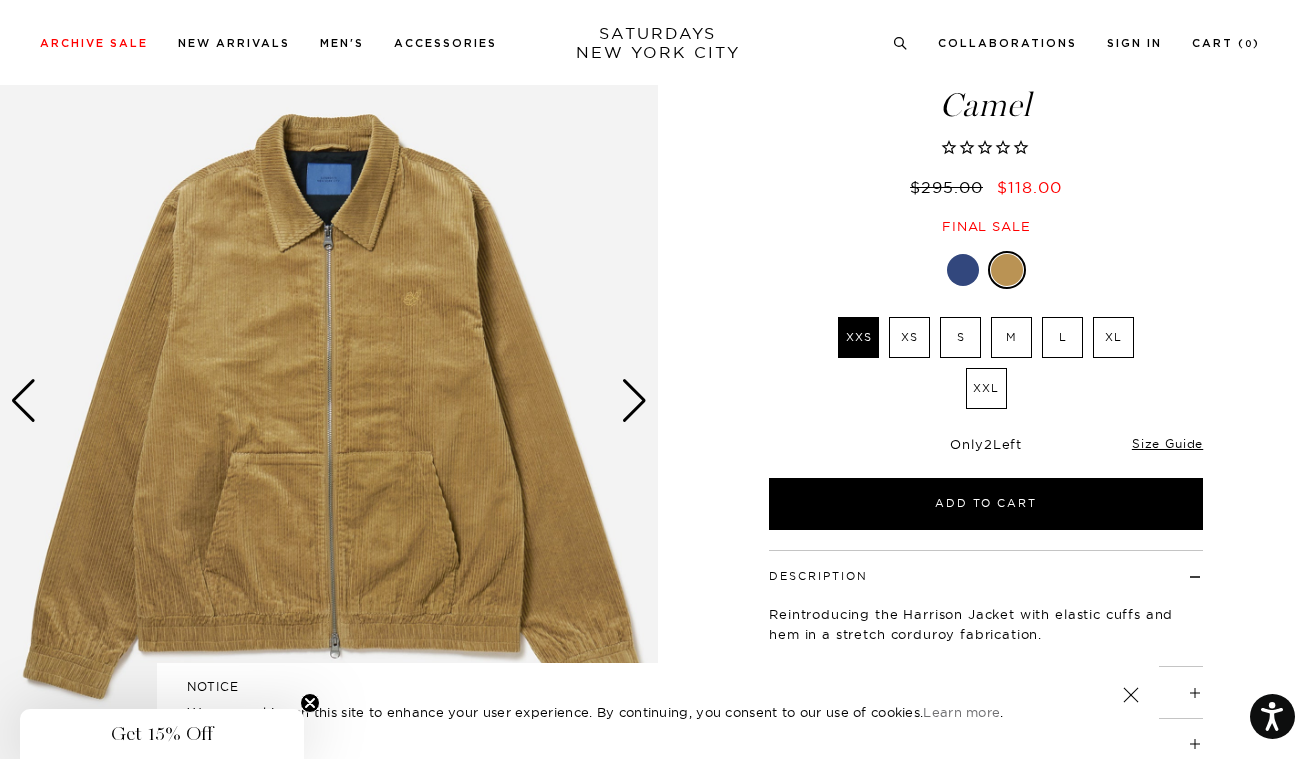 click at bounding box center (634, 401) 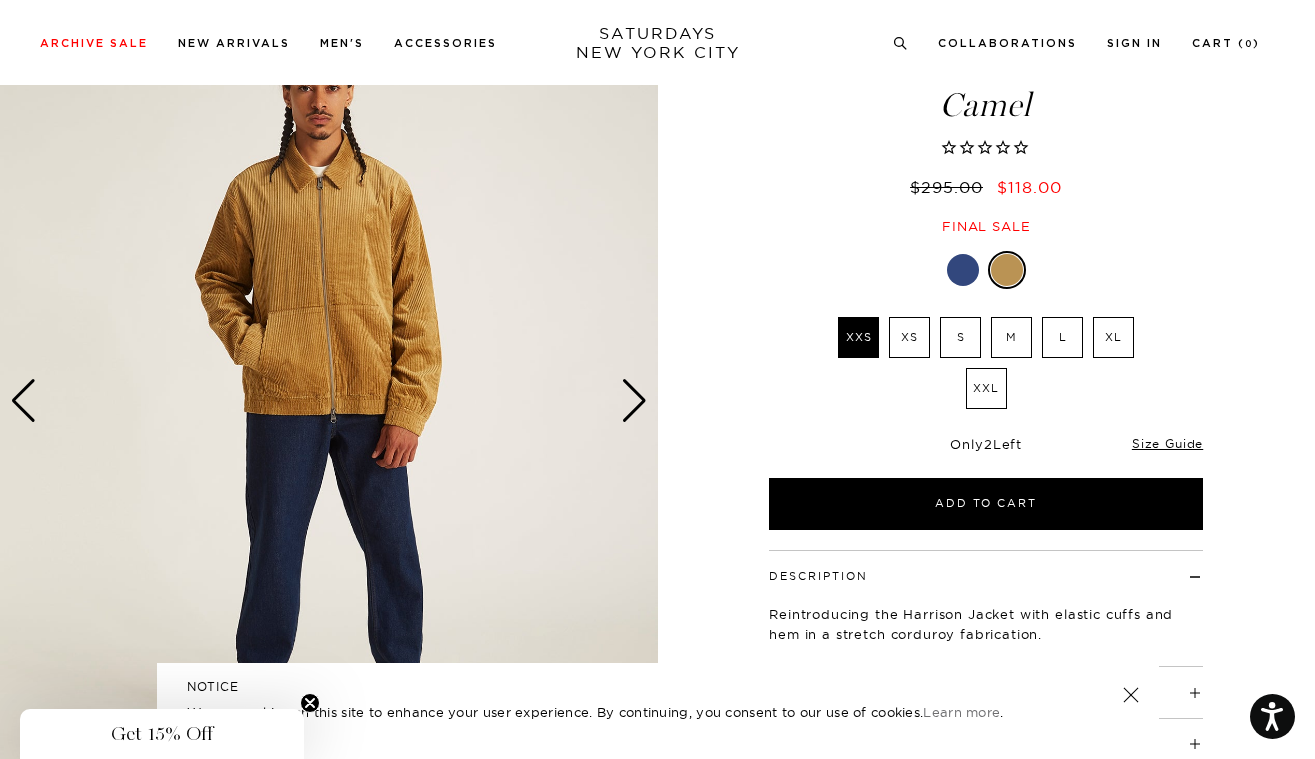 click at bounding box center [634, 401] 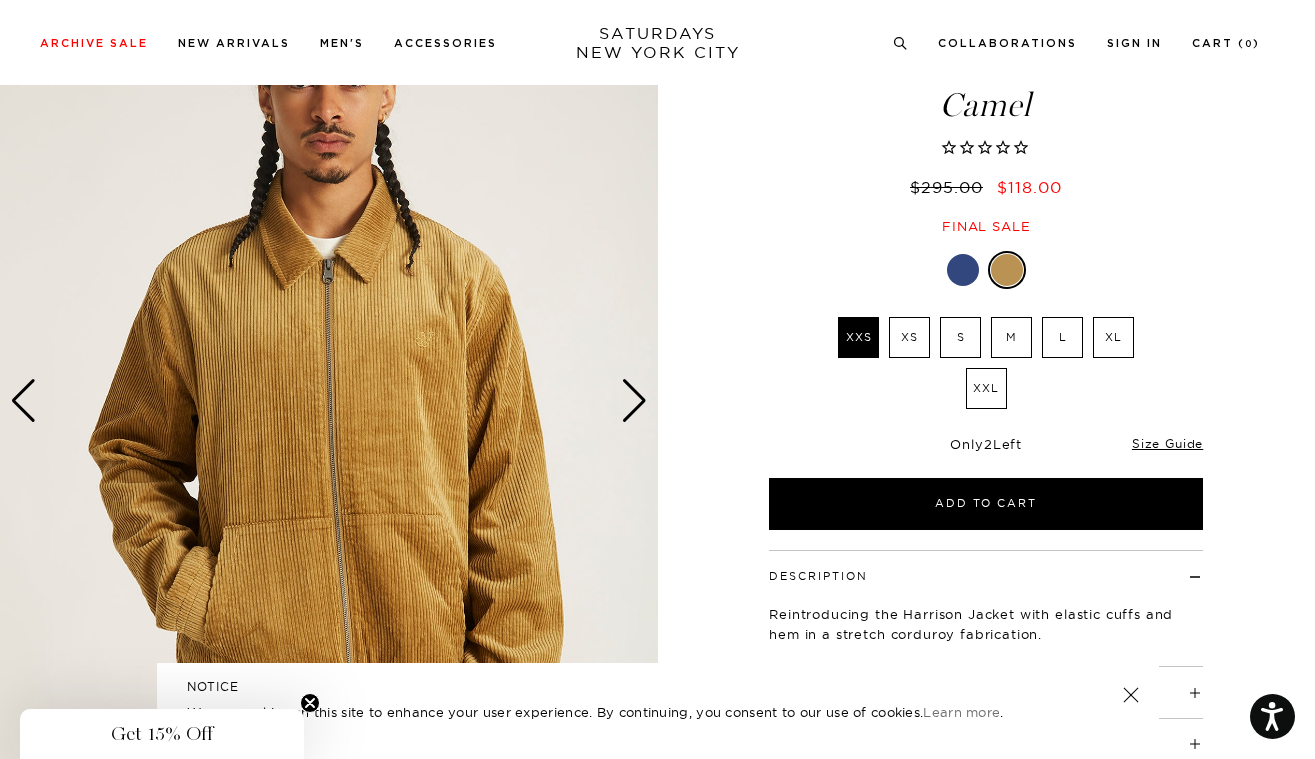 click at bounding box center (634, 401) 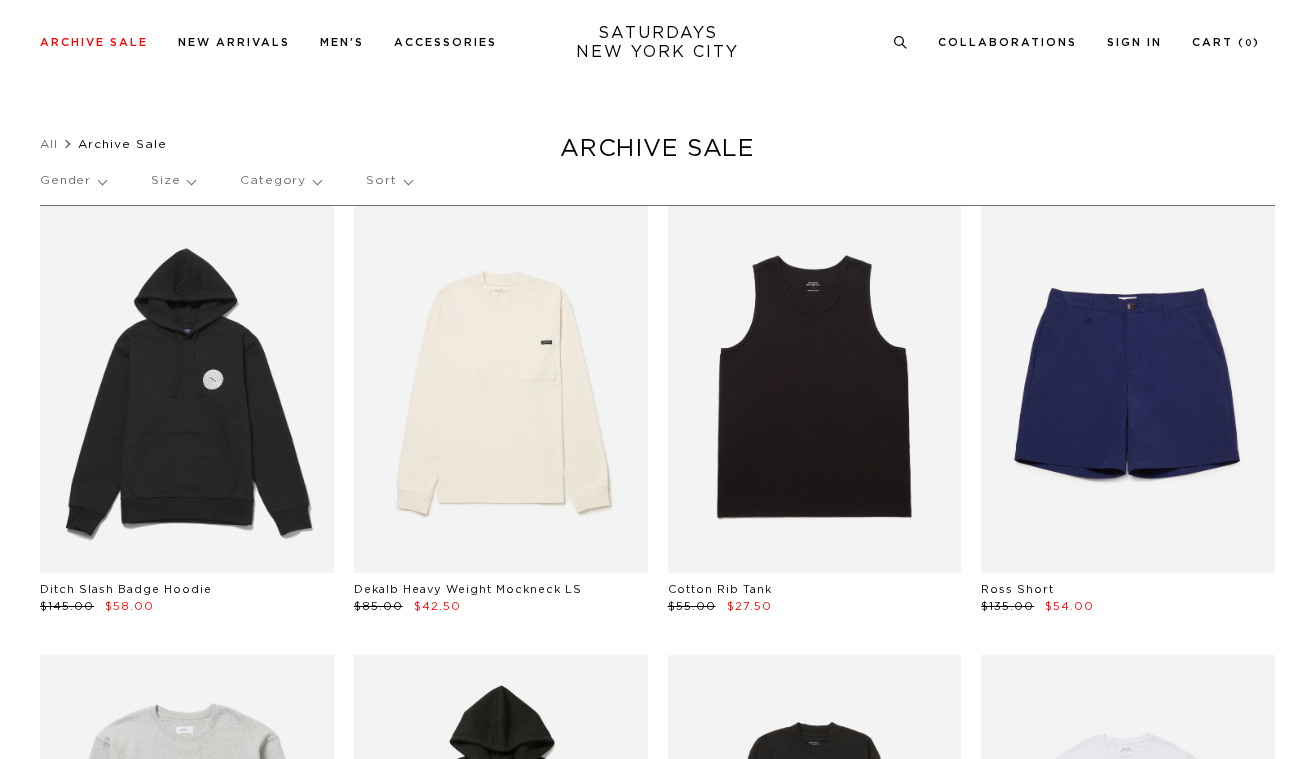 scroll, scrollTop: 6850, scrollLeft: 0, axis: vertical 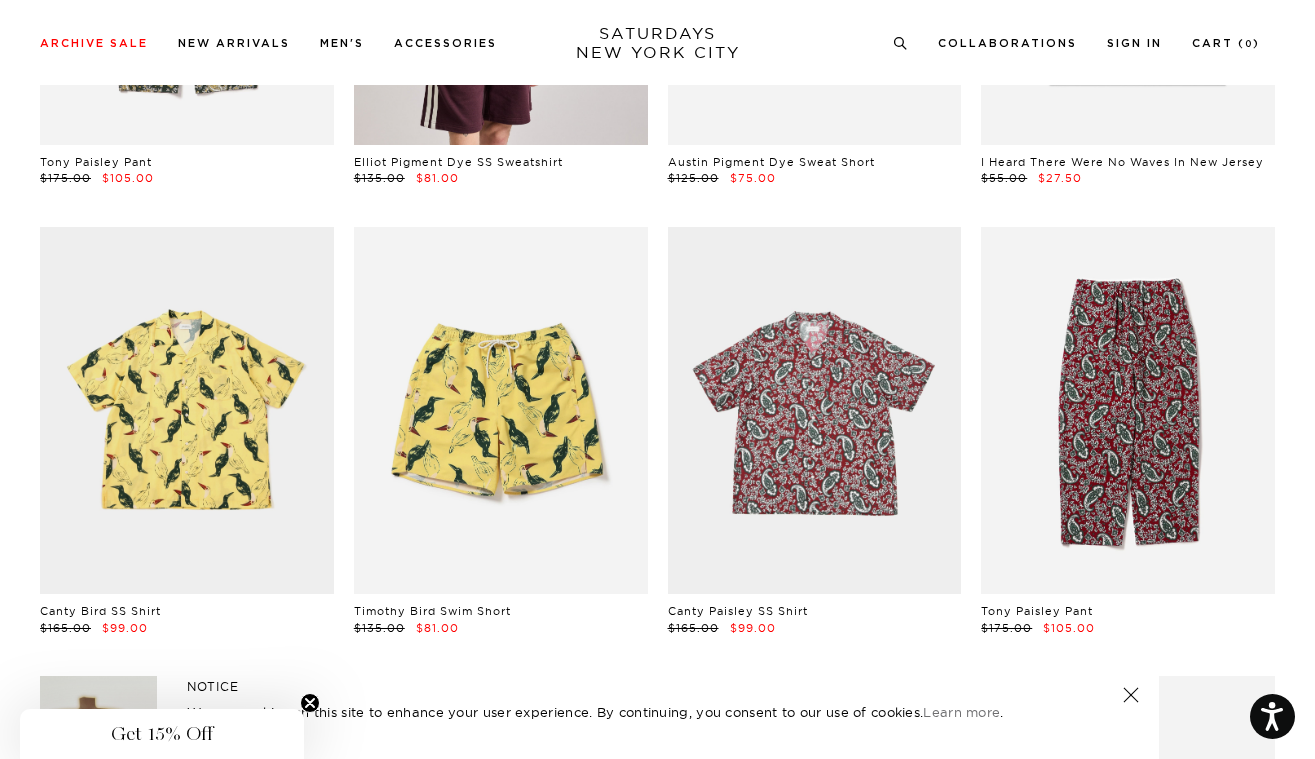 click at bounding box center (815, 410) 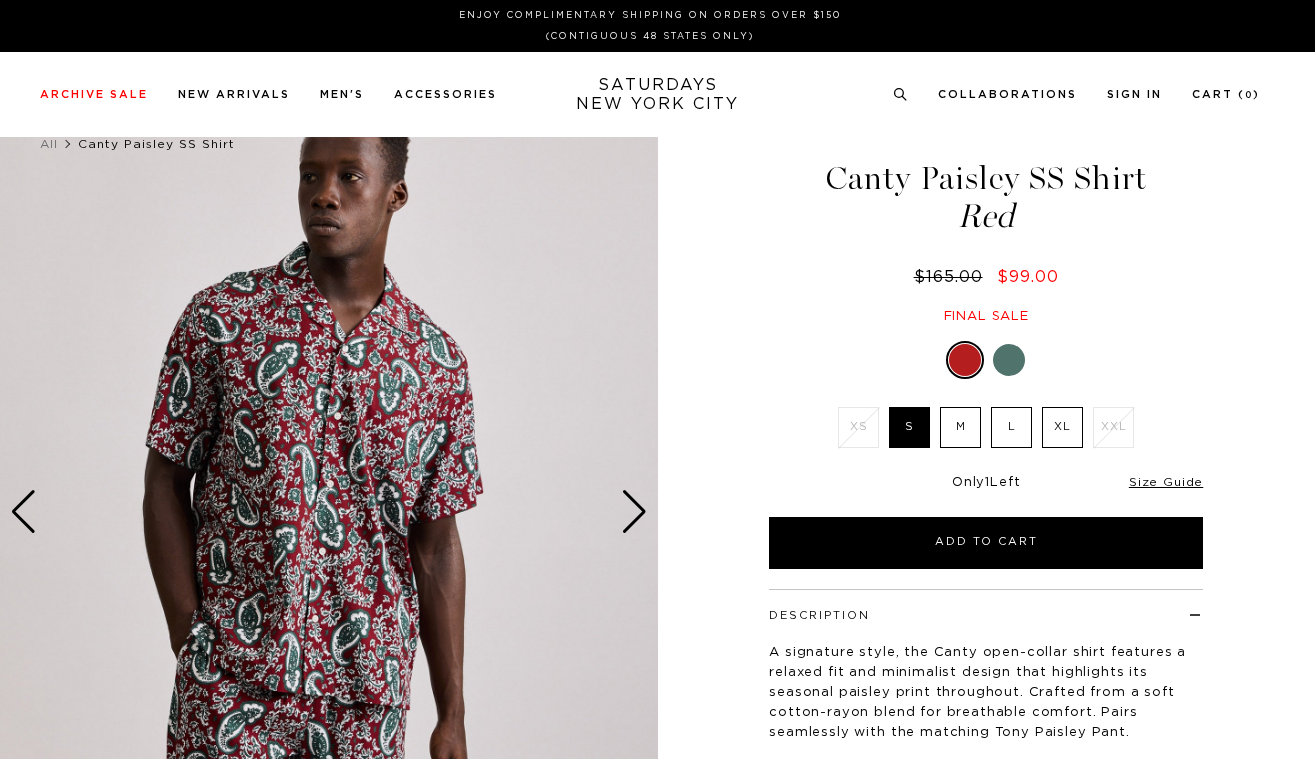 scroll, scrollTop: 0, scrollLeft: 0, axis: both 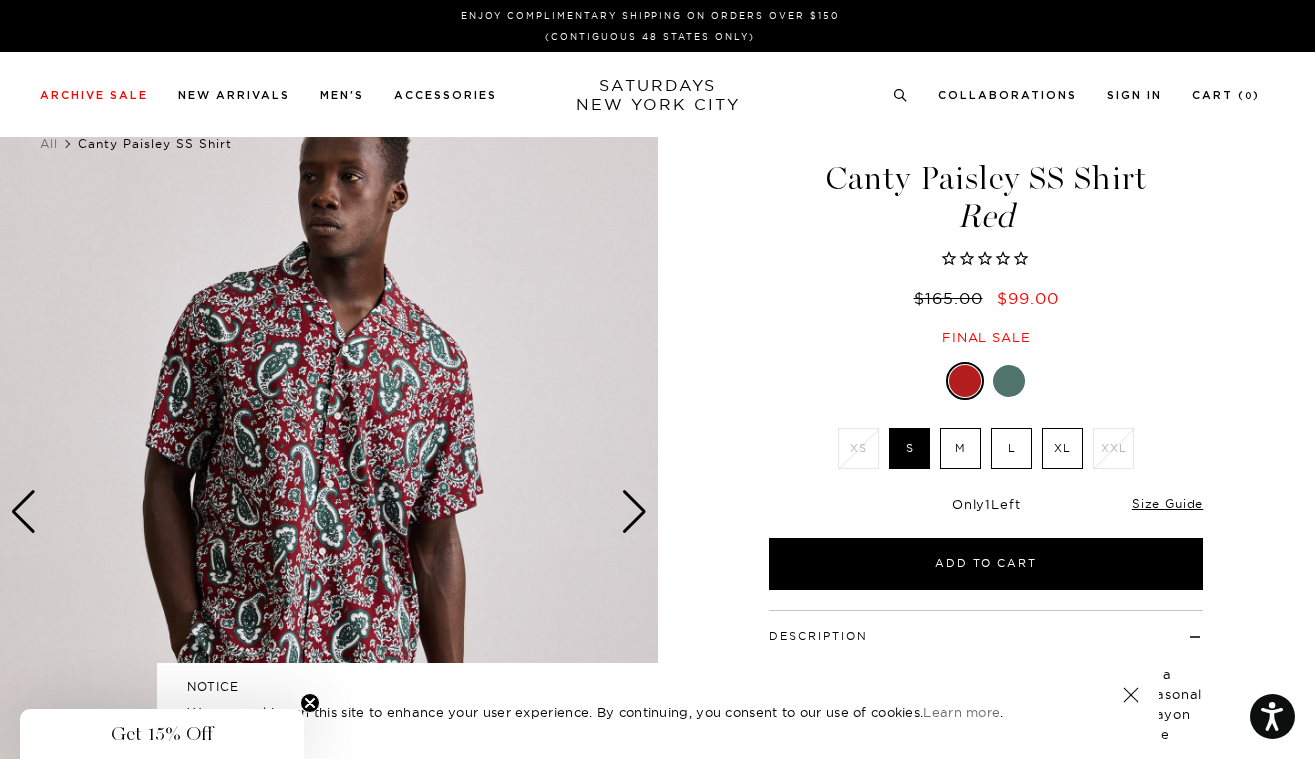 click at bounding box center [634, 512] 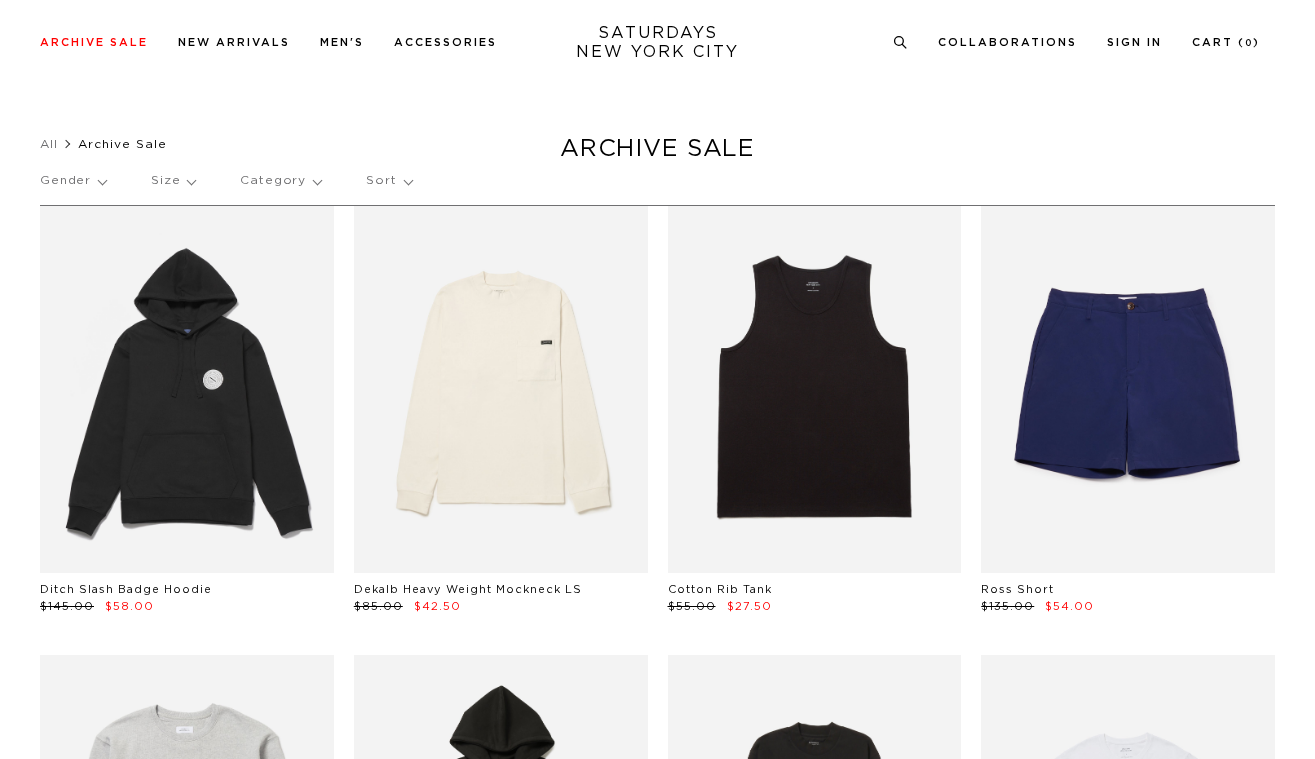 scroll, scrollTop: 8963, scrollLeft: 0, axis: vertical 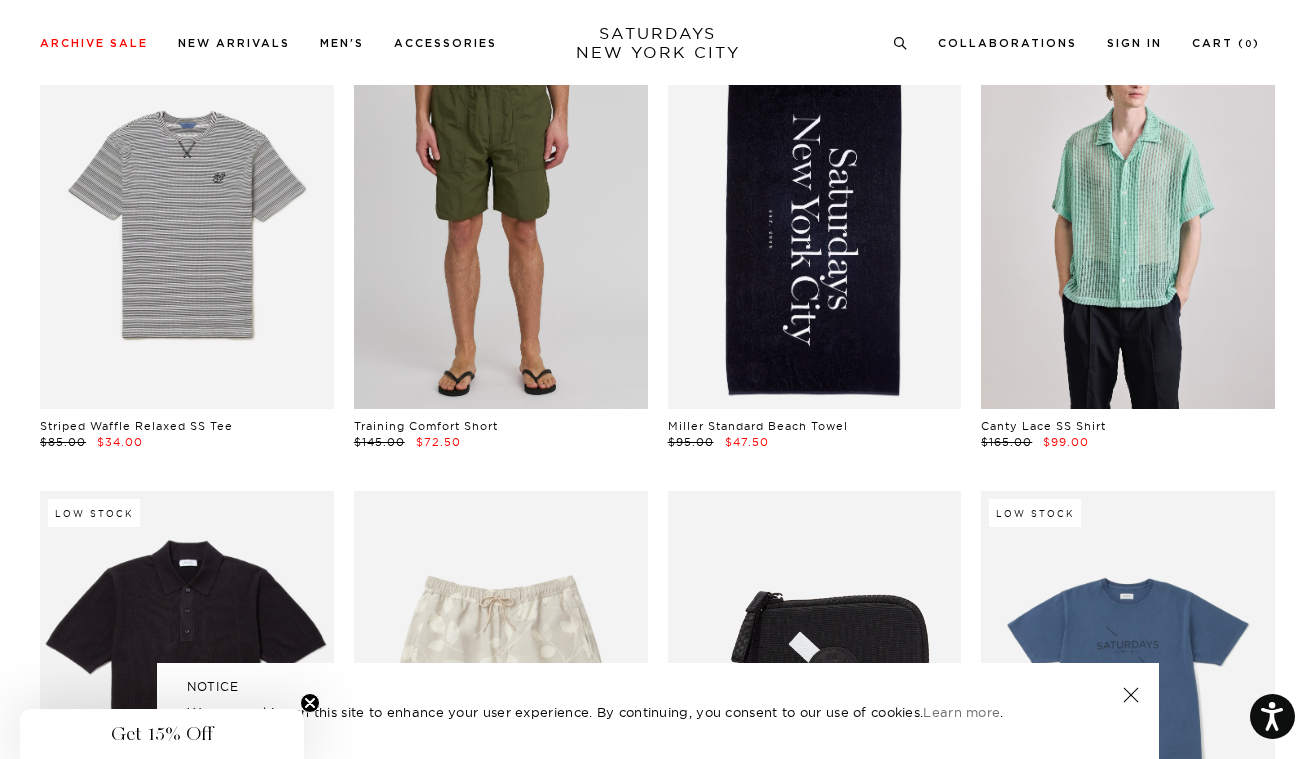 click at bounding box center [501, 224] 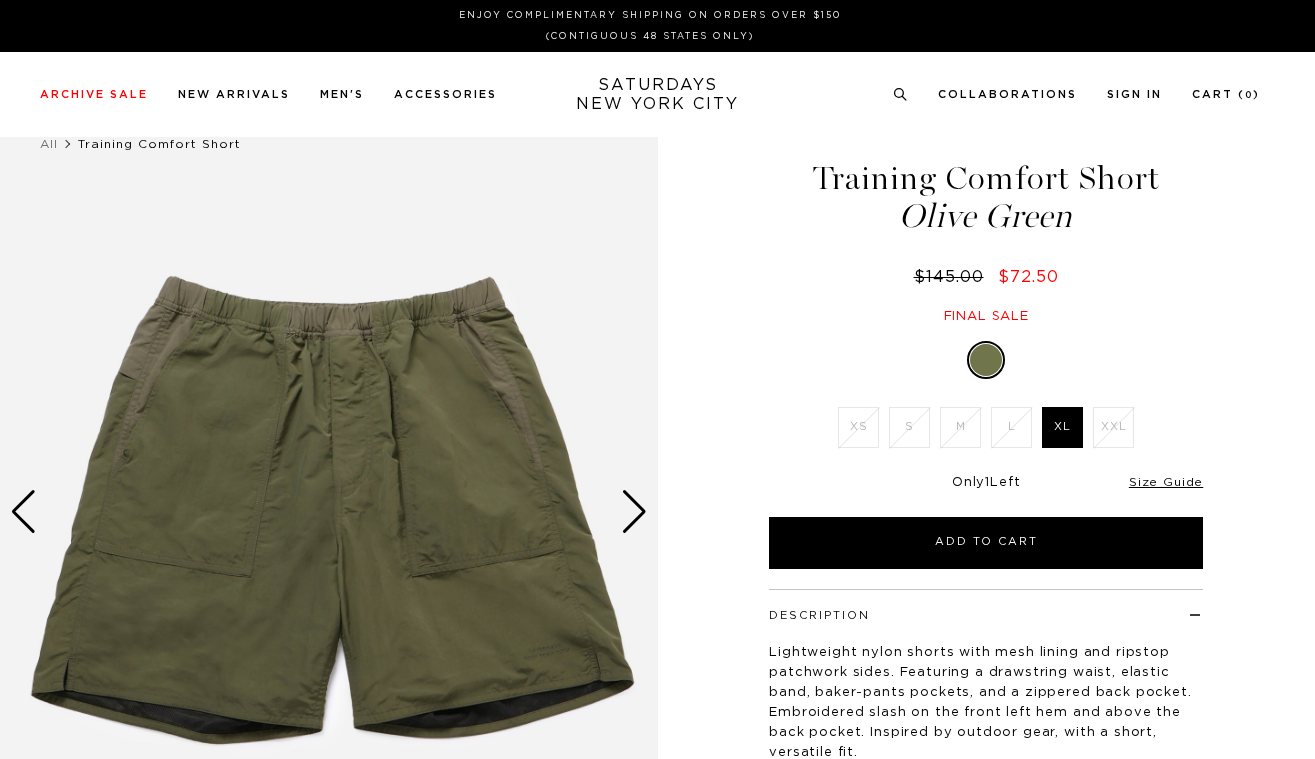 scroll, scrollTop: 0, scrollLeft: 0, axis: both 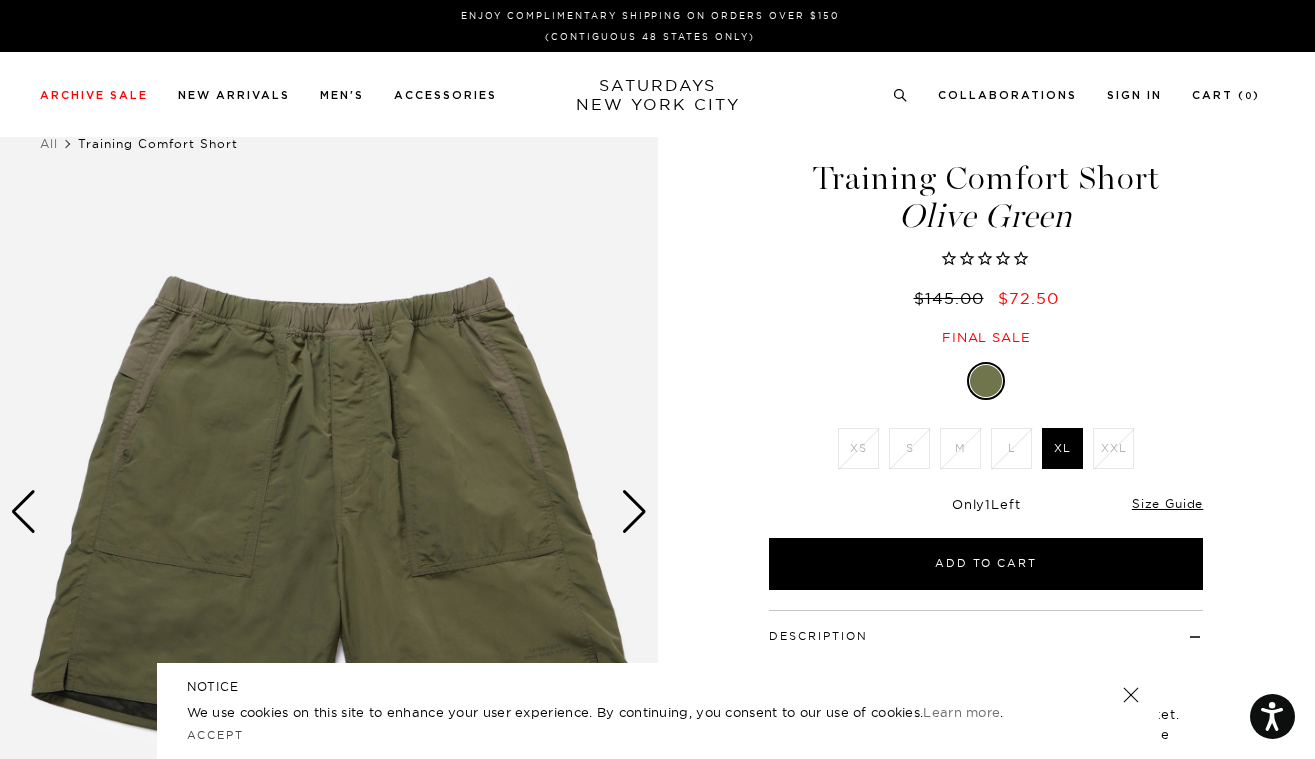 click at bounding box center (634, 512) 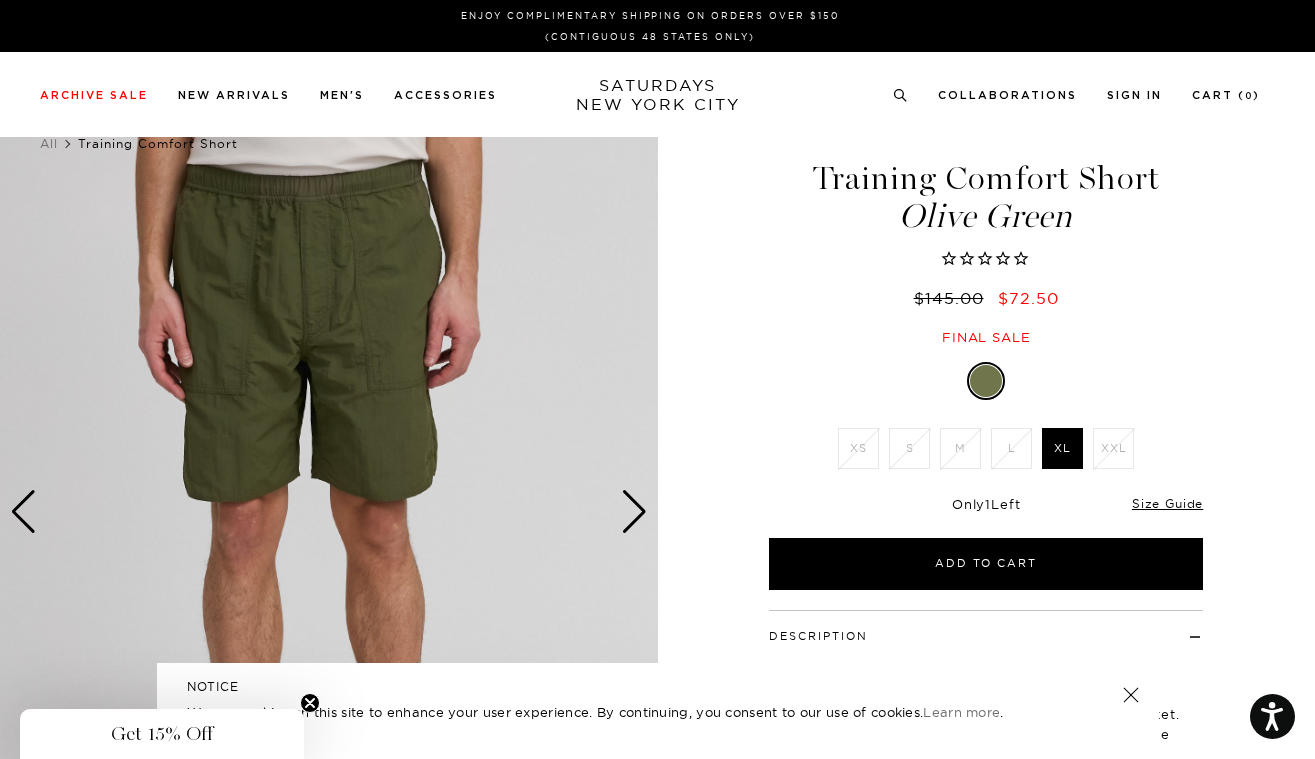 click at bounding box center [634, 512] 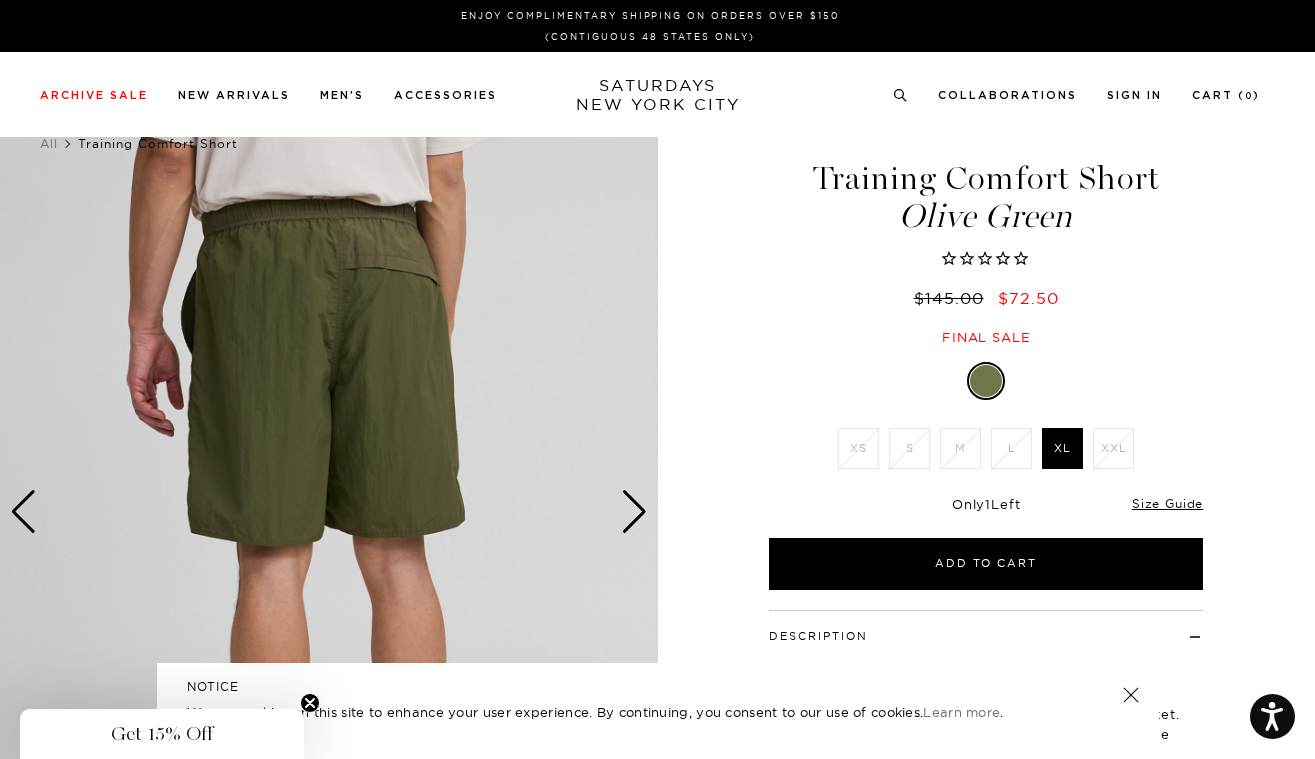 click at bounding box center [634, 512] 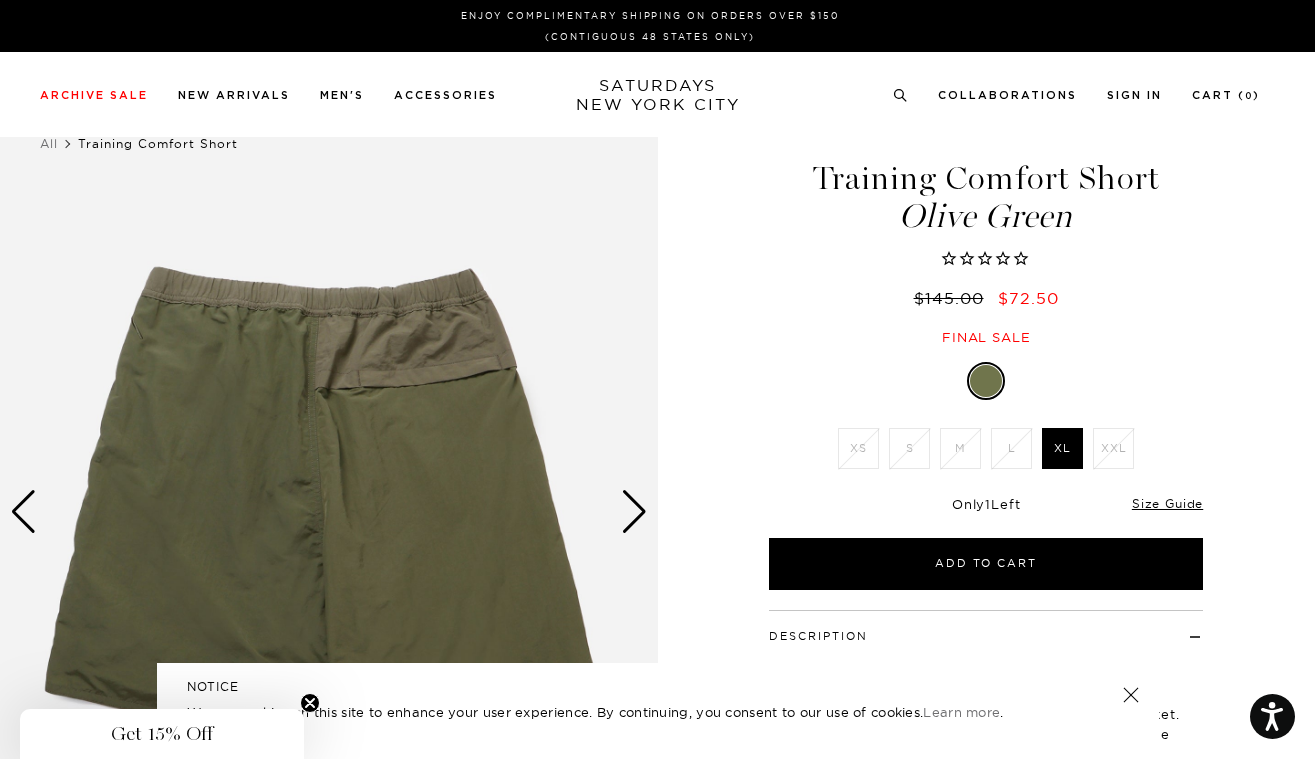 click at bounding box center (634, 512) 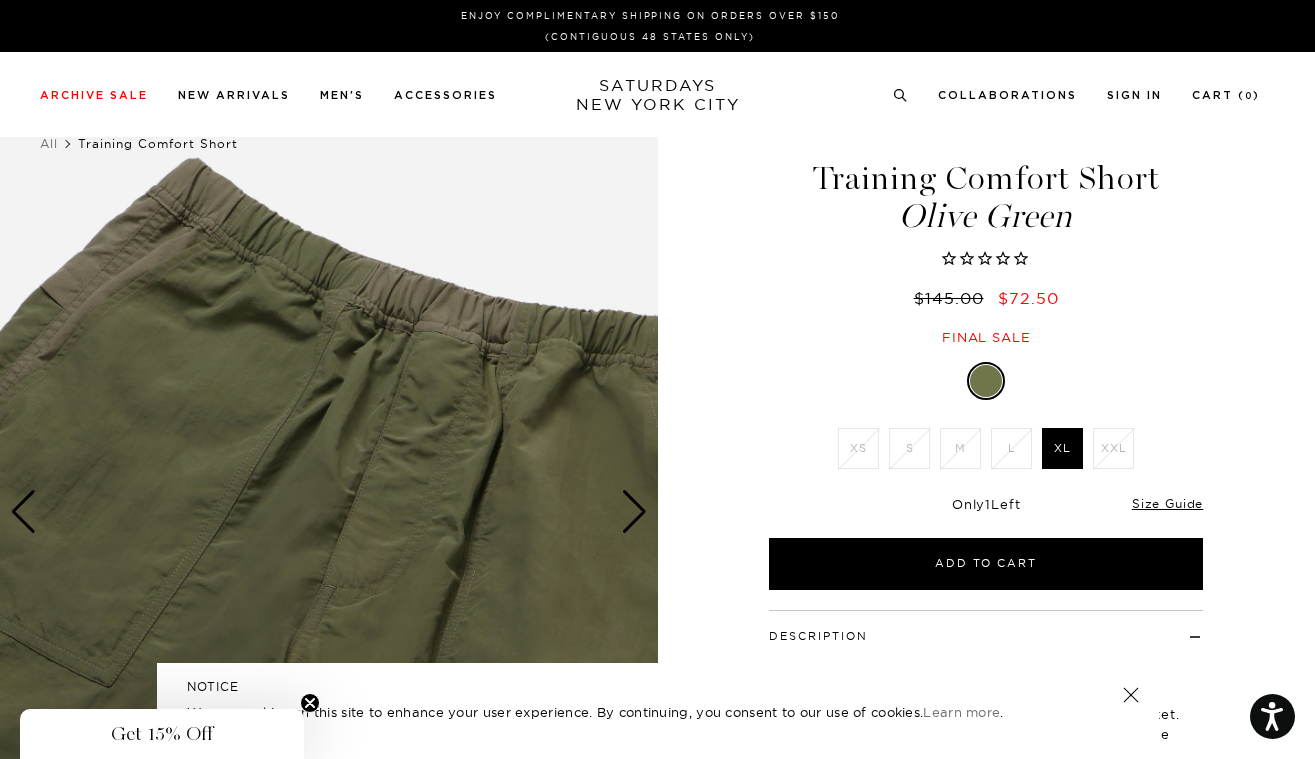 click at bounding box center (634, 512) 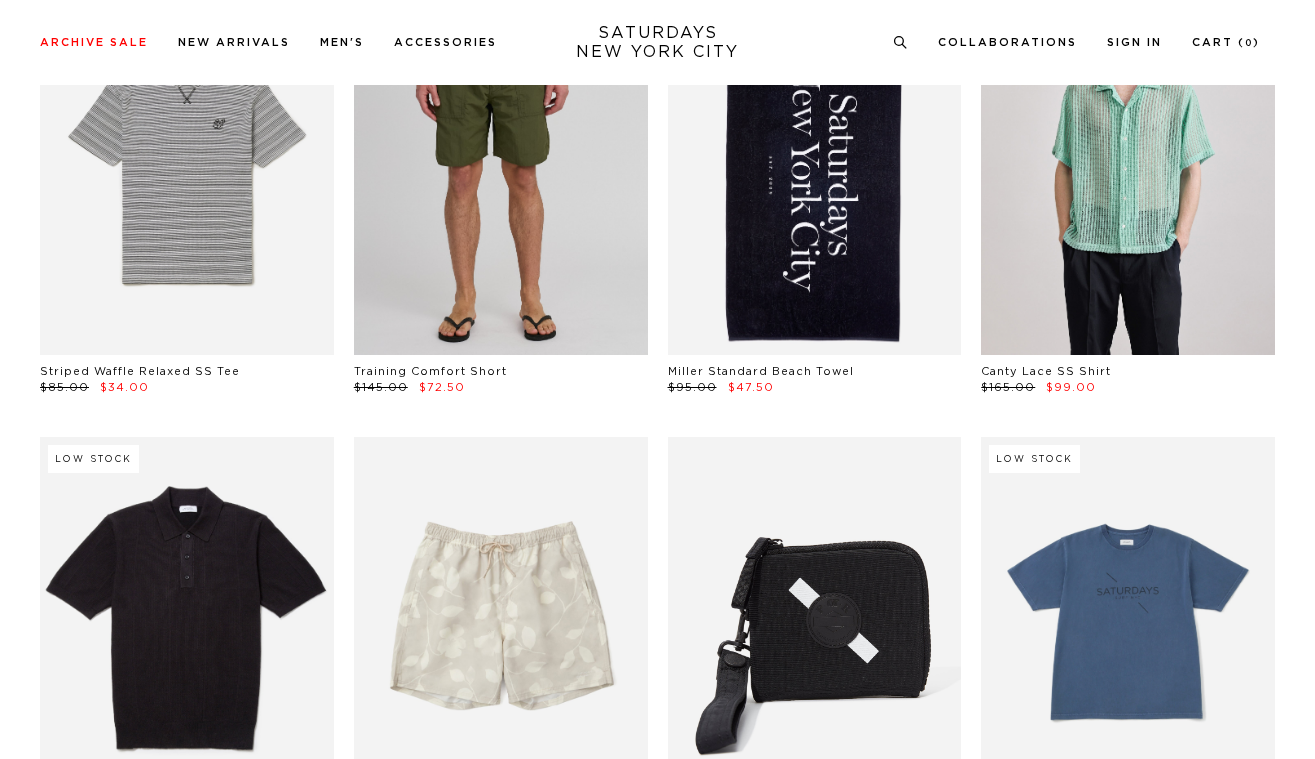 scroll, scrollTop: 0, scrollLeft: 0, axis: both 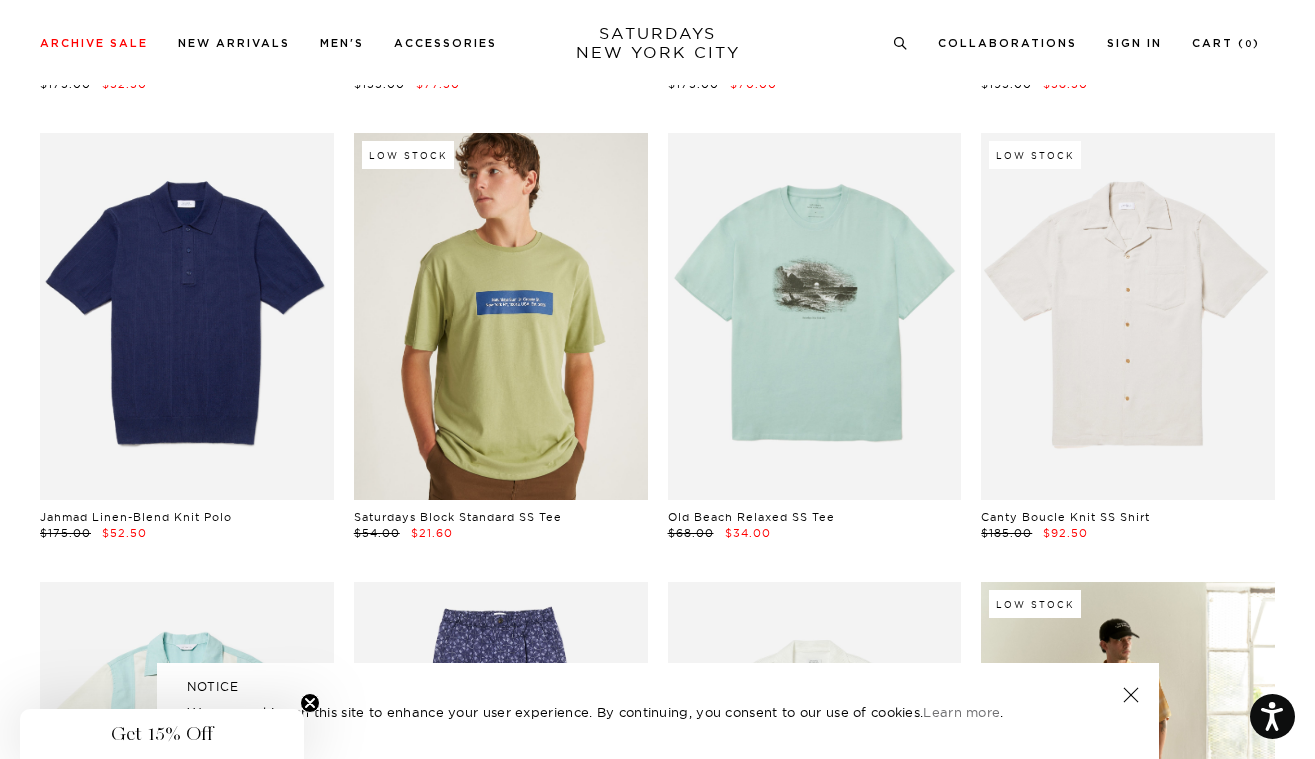 click at bounding box center (501, 316) 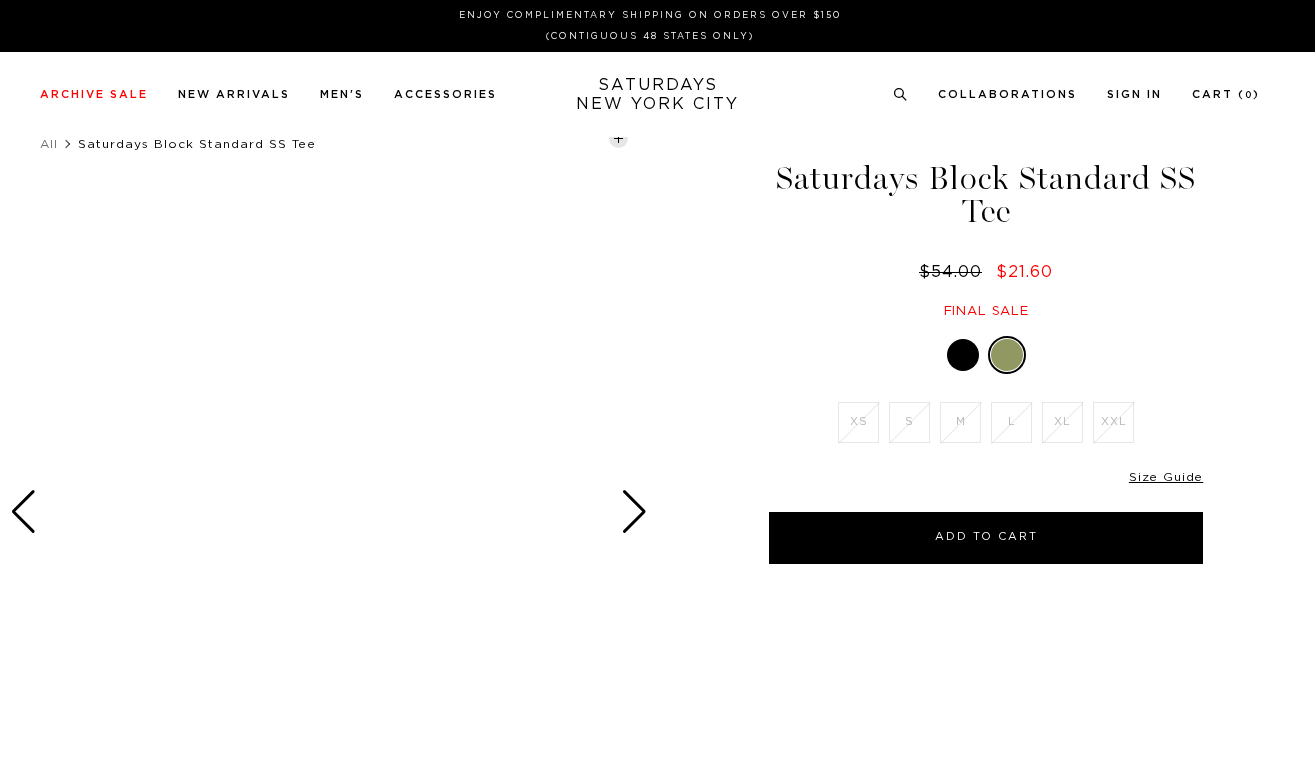 scroll, scrollTop: 0, scrollLeft: 0, axis: both 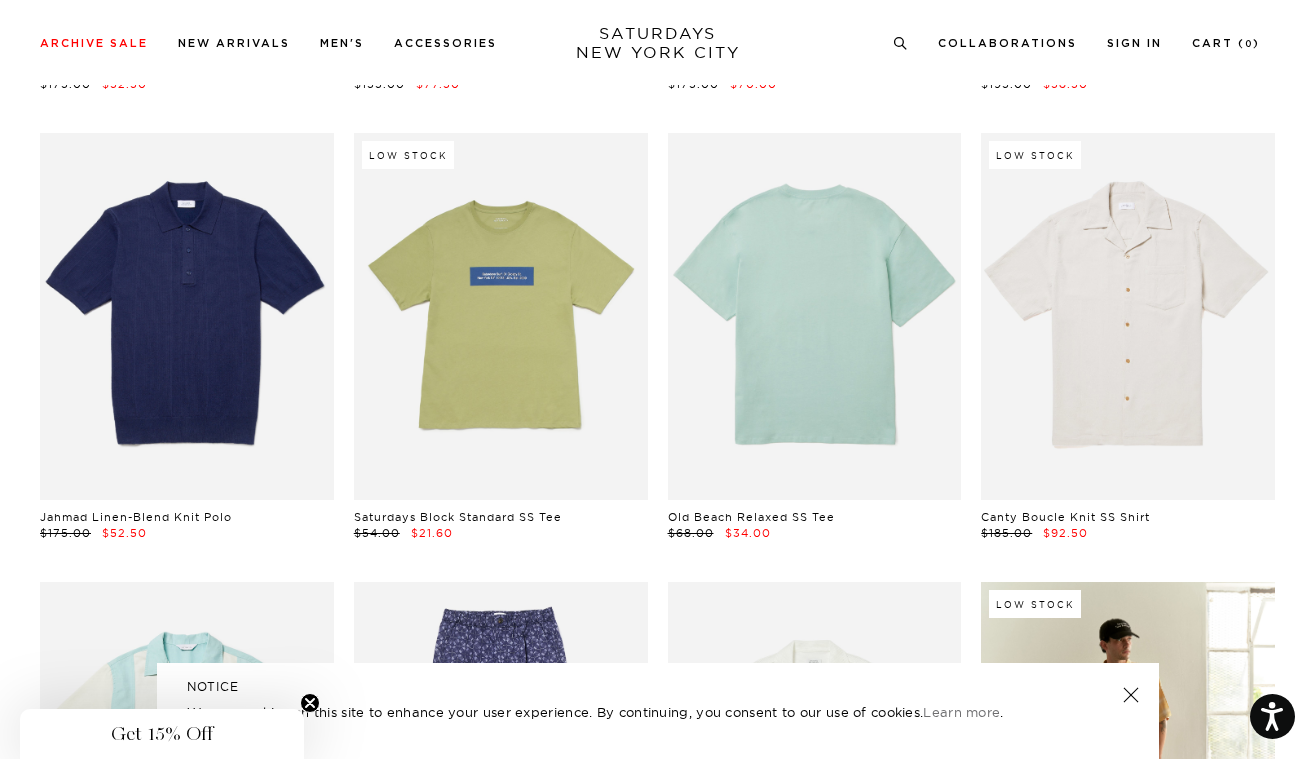 click at bounding box center (815, 316) 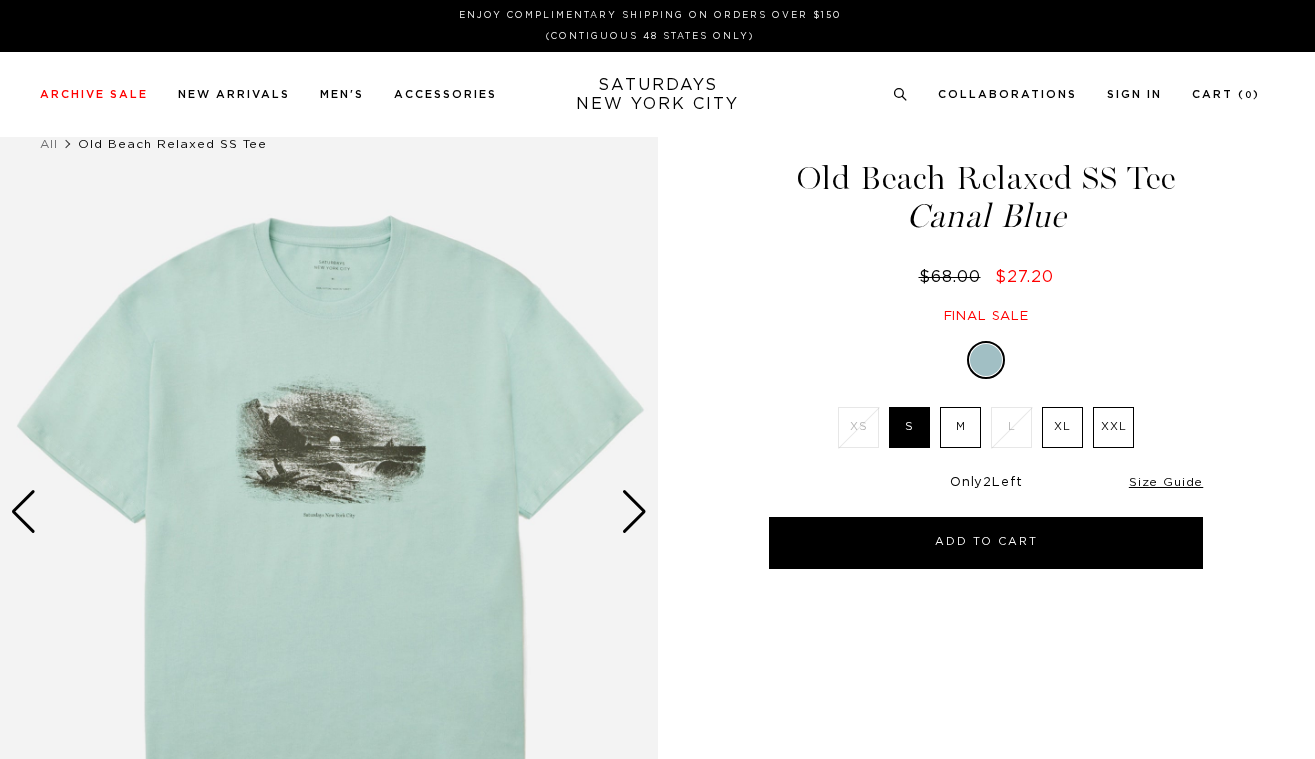 scroll, scrollTop: 0, scrollLeft: 0, axis: both 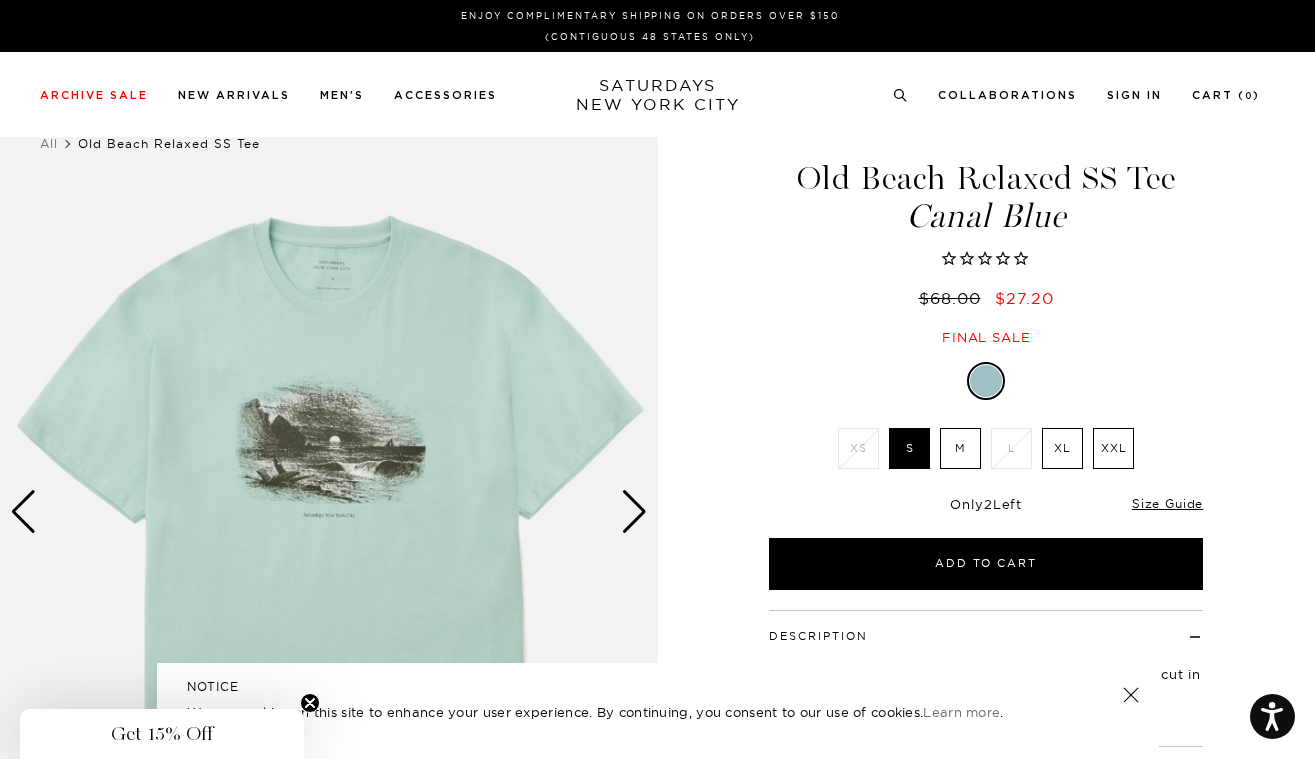 click at bounding box center [329, 512] 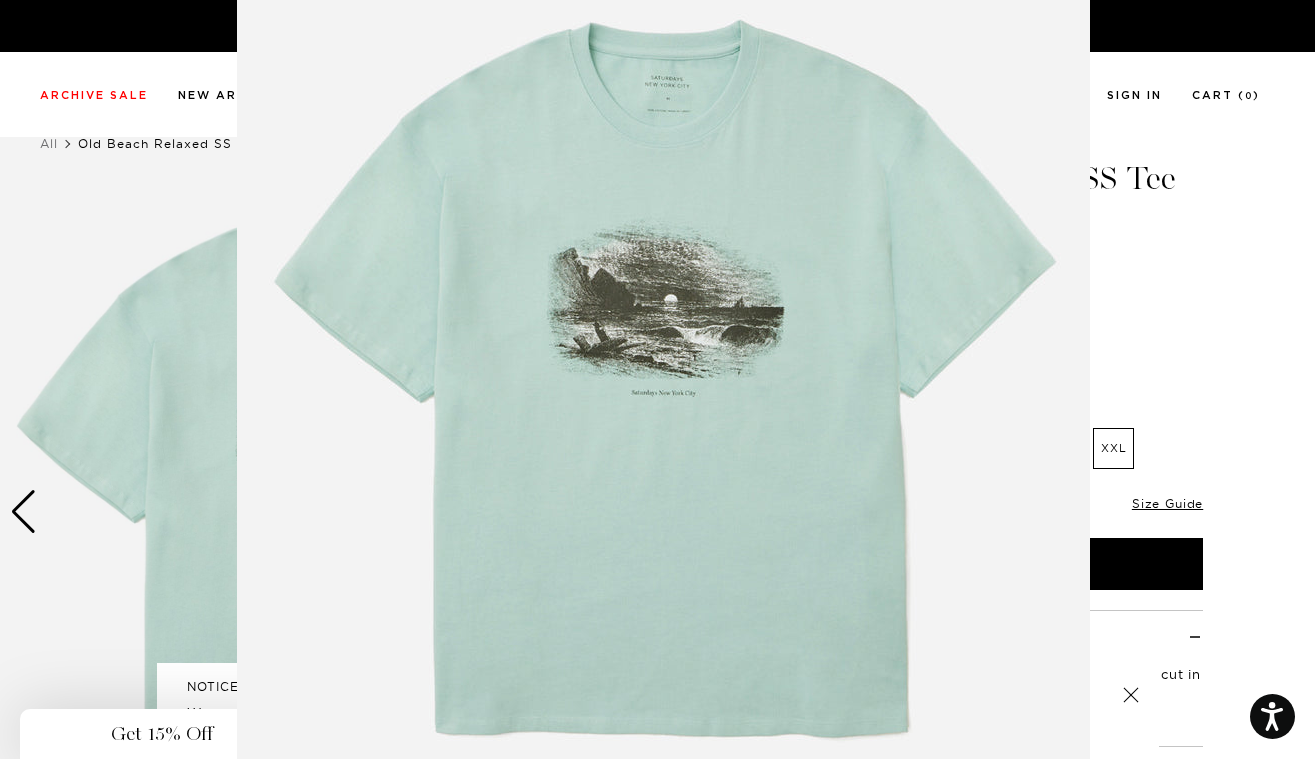 scroll, scrollTop: 120, scrollLeft: 0, axis: vertical 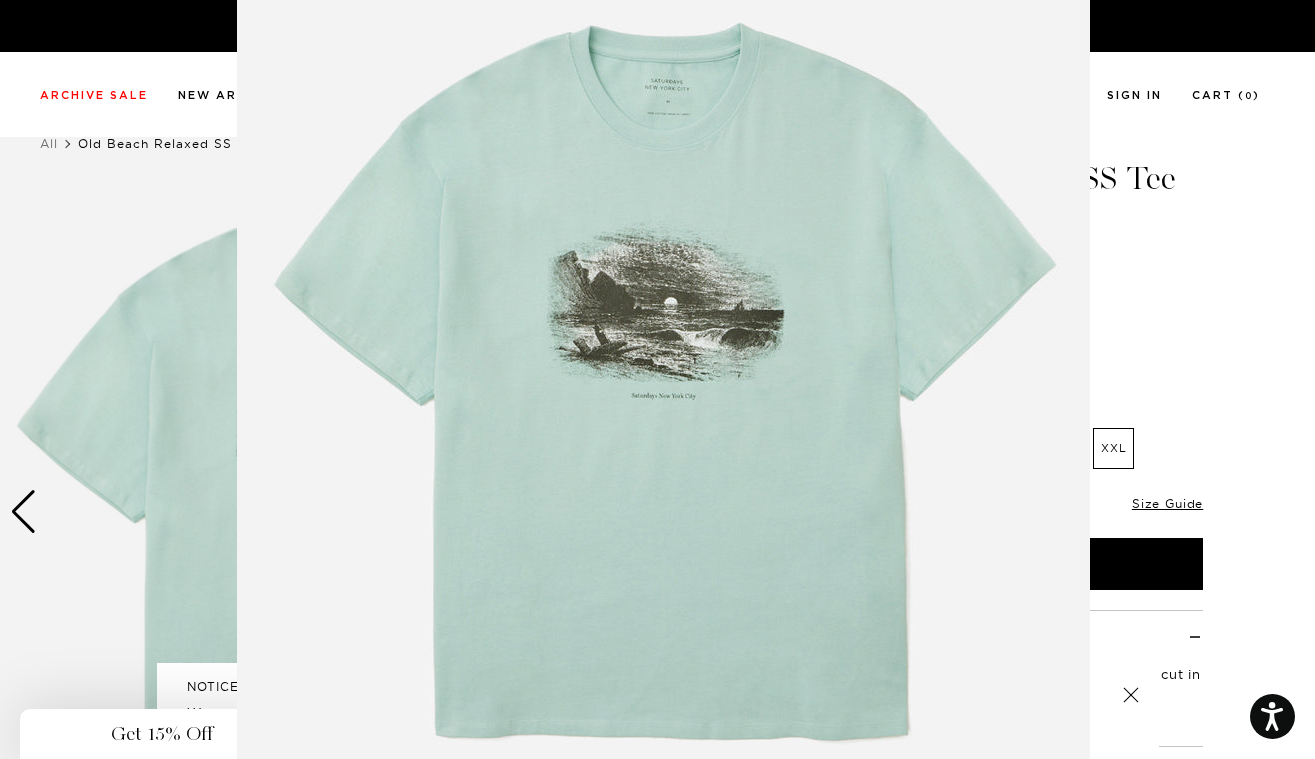click at bounding box center [657, 379] 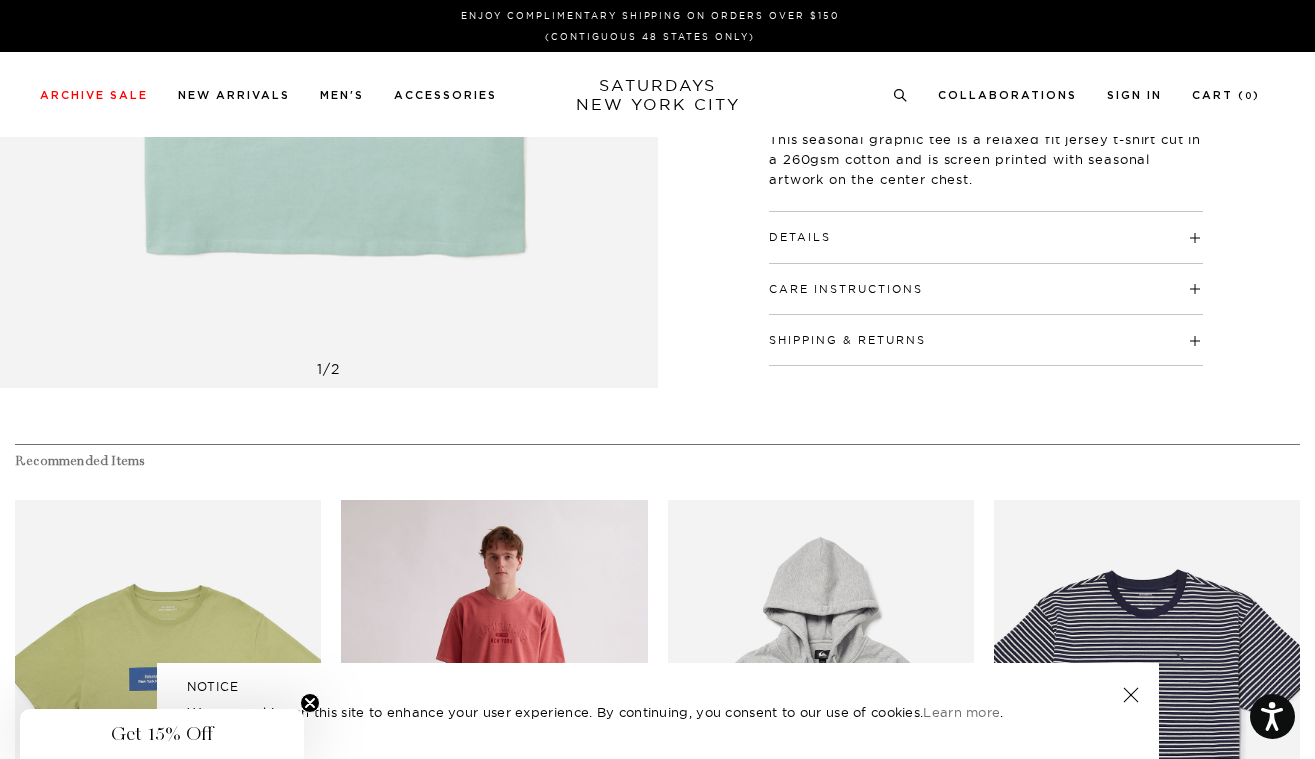 scroll, scrollTop: 0, scrollLeft: 0, axis: both 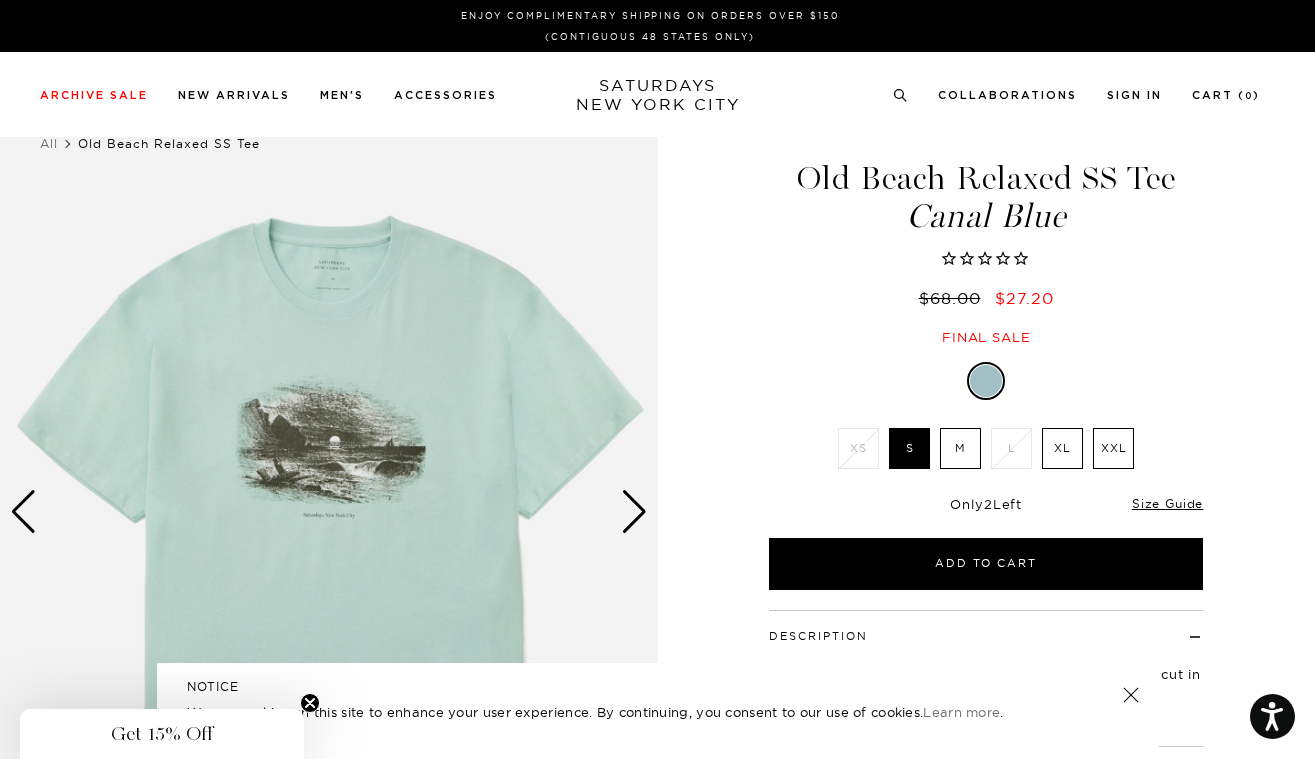 click on "SATURDAYS   NEW YORK CITY" at bounding box center (658, 95) 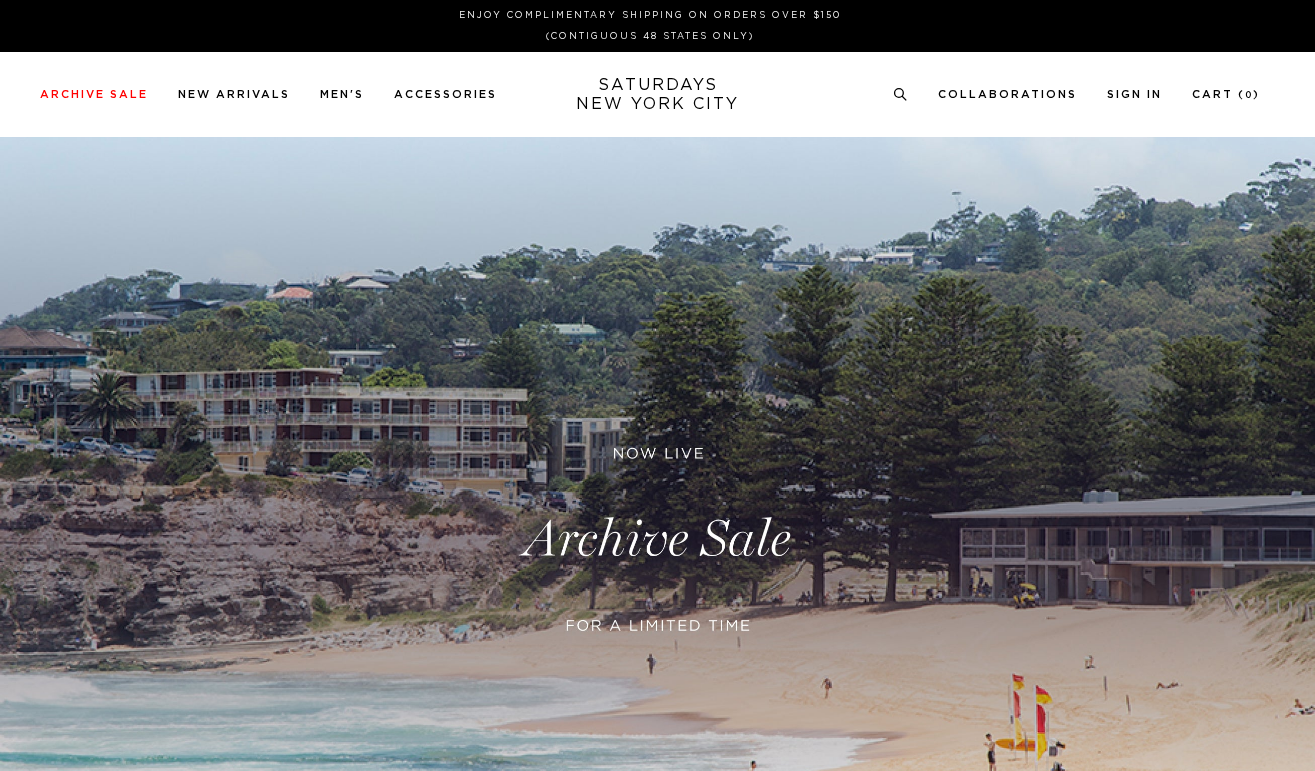 scroll, scrollTop: 0, scrollLeft: 0, axis: both 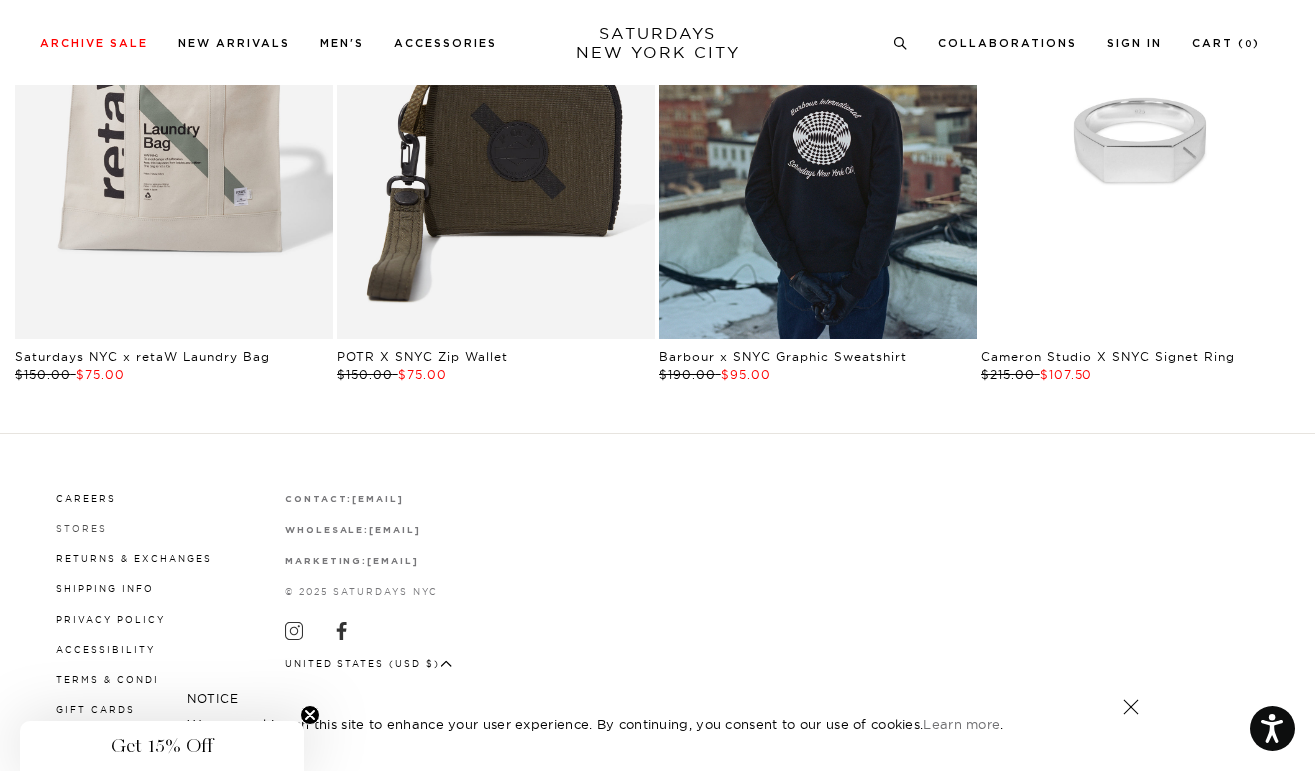 click on "Stores" at bounding box center (81, 528) 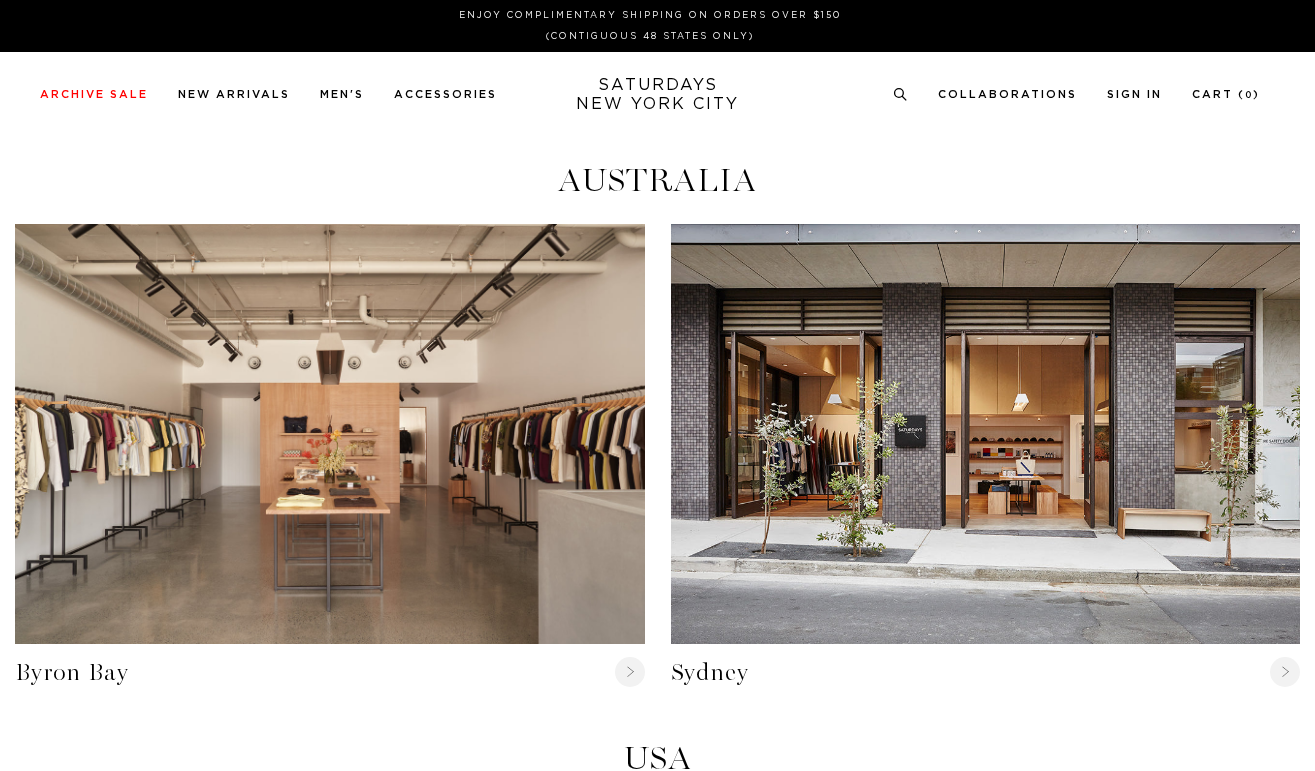 scroll, scrollTop: 0, scrollLeft: 0, axis: both 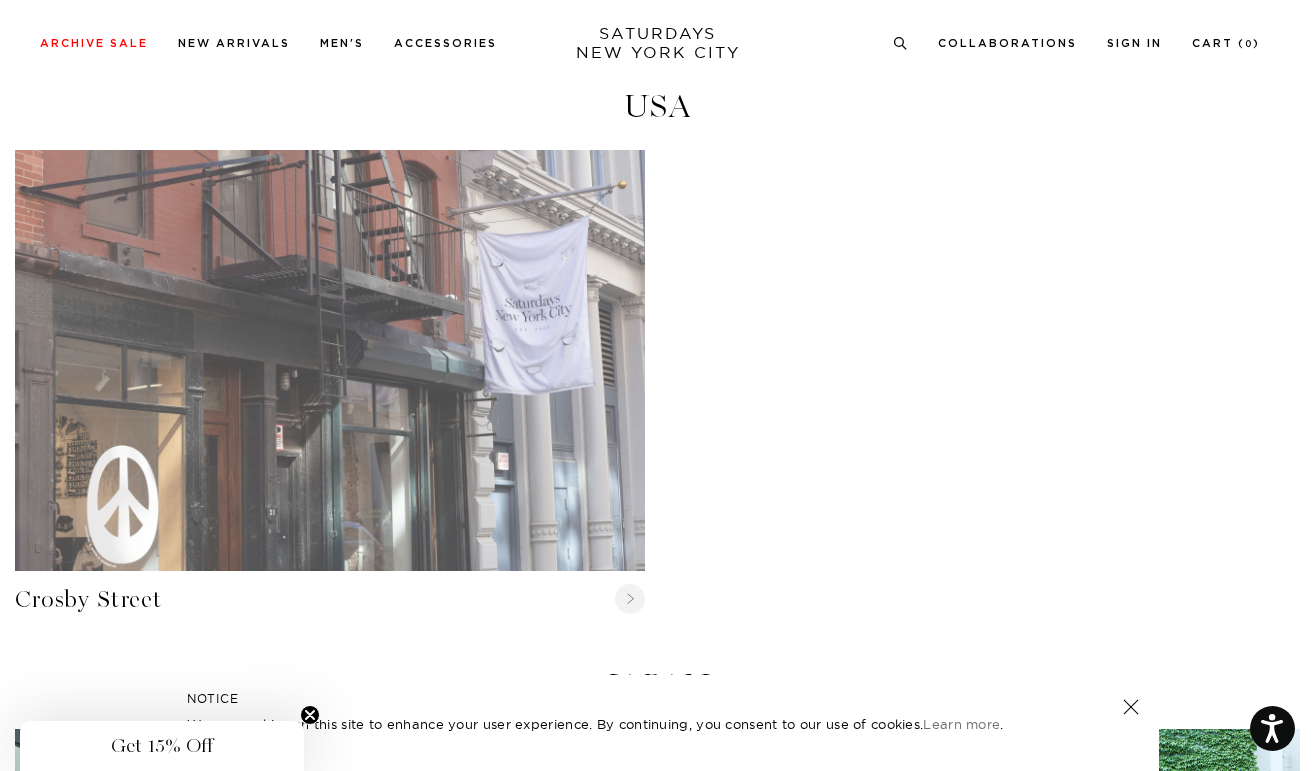click at bounding box center (330, 360) 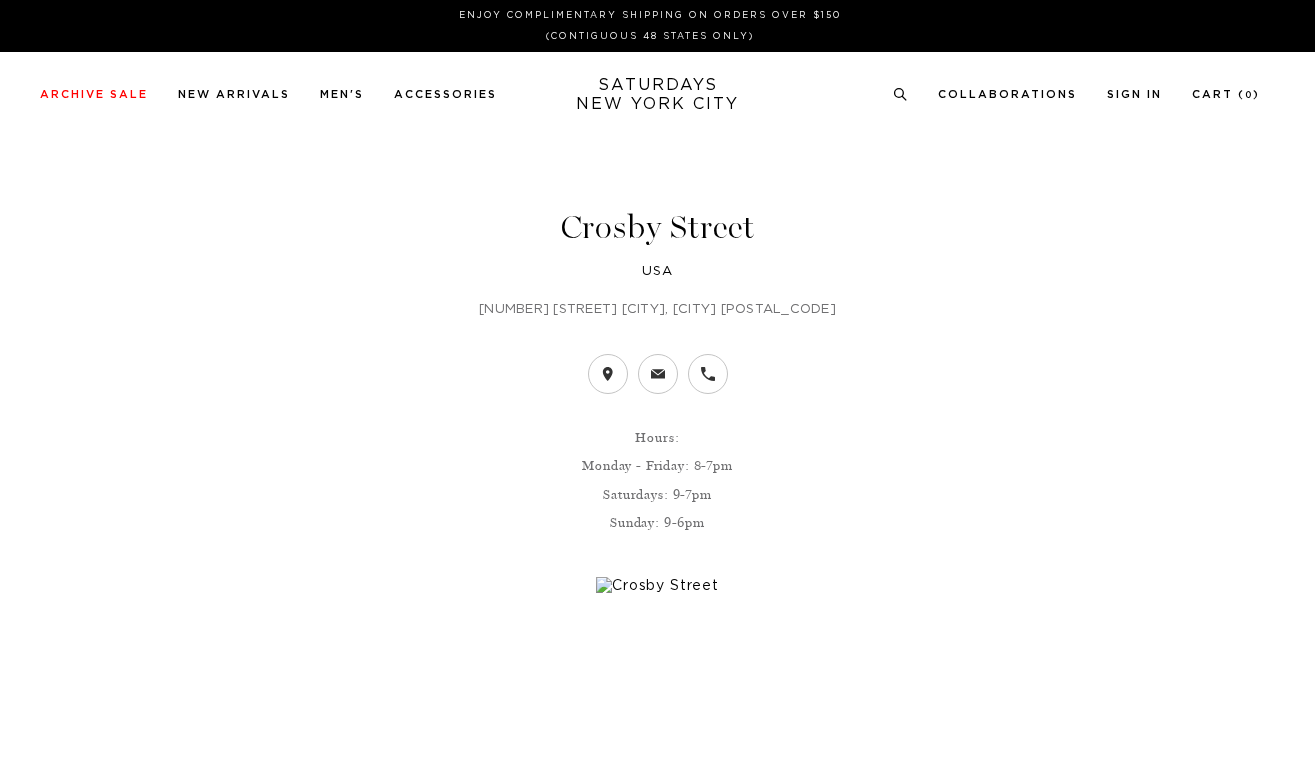 scroll, scrollTop: 0, scrollLeft: 0, axis: both 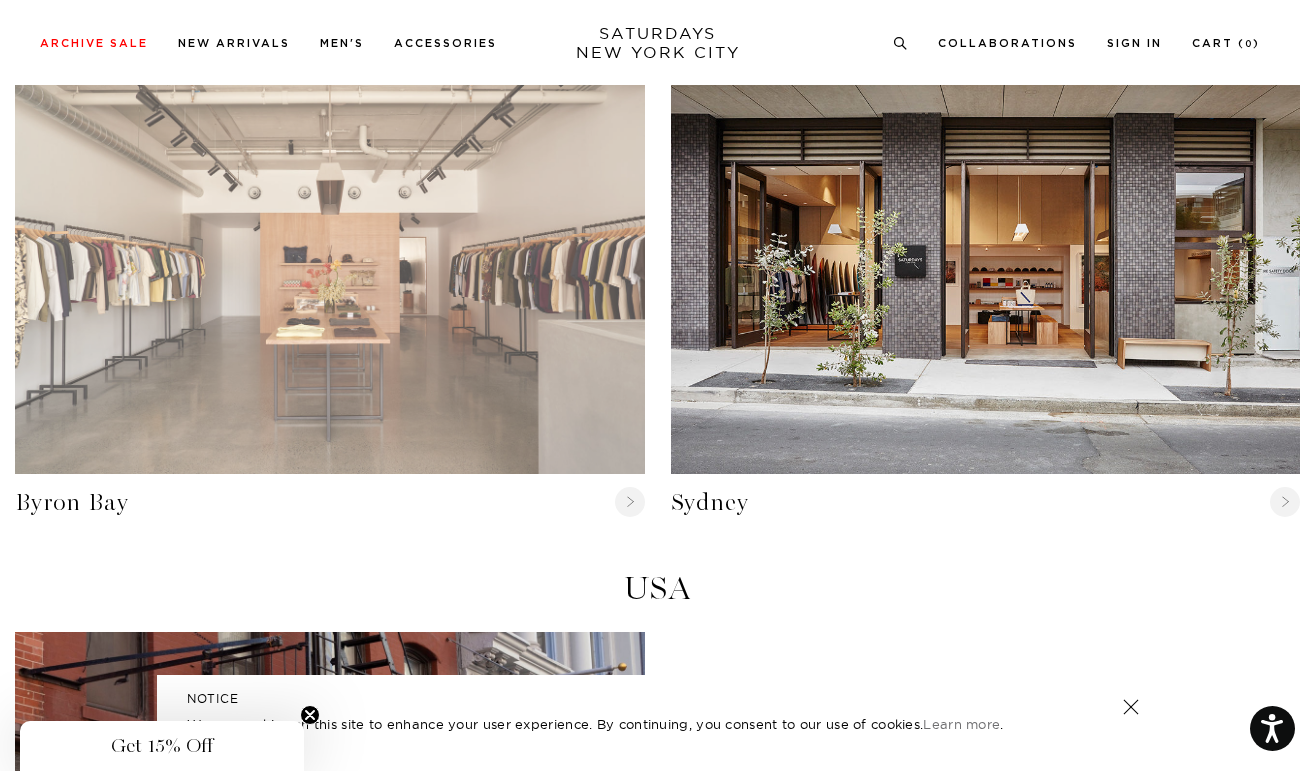 click at bounding box center (330, 264) 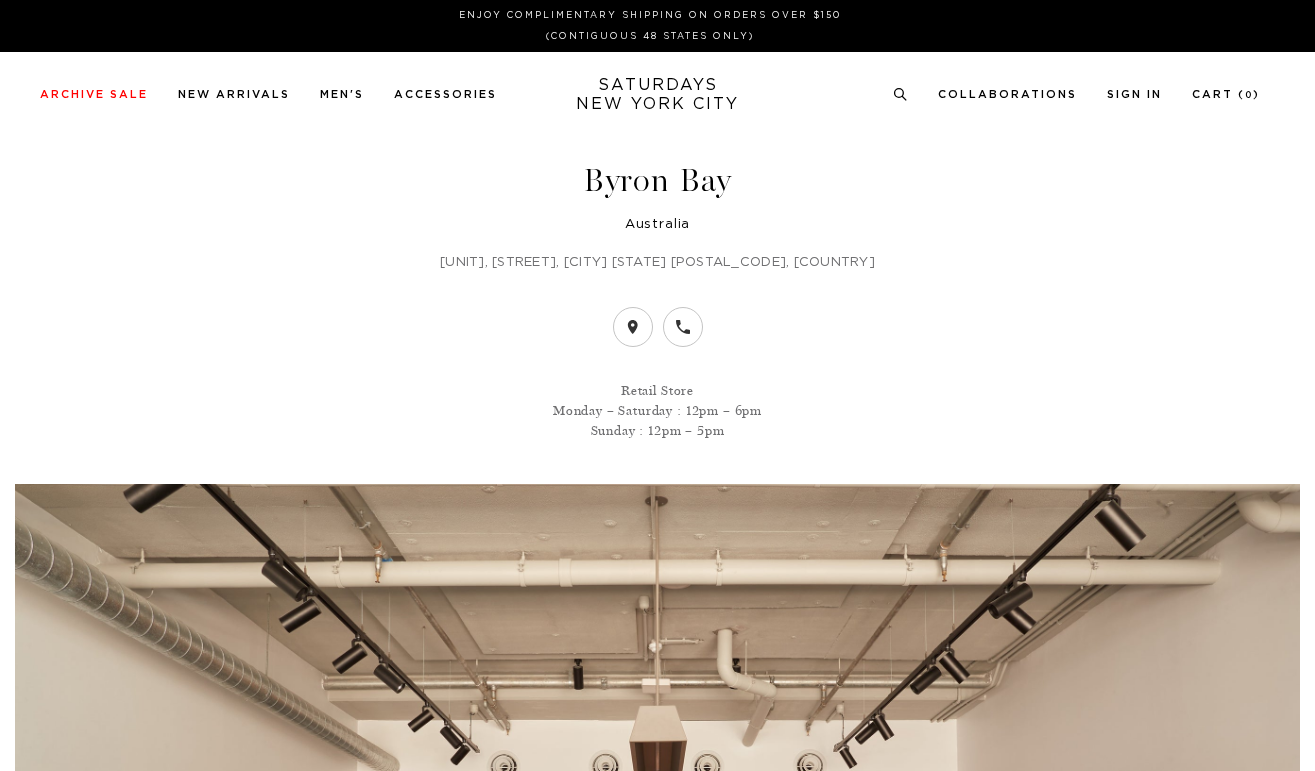 scroll, scrollTop: 0, scrollLeft: 0, axis: both 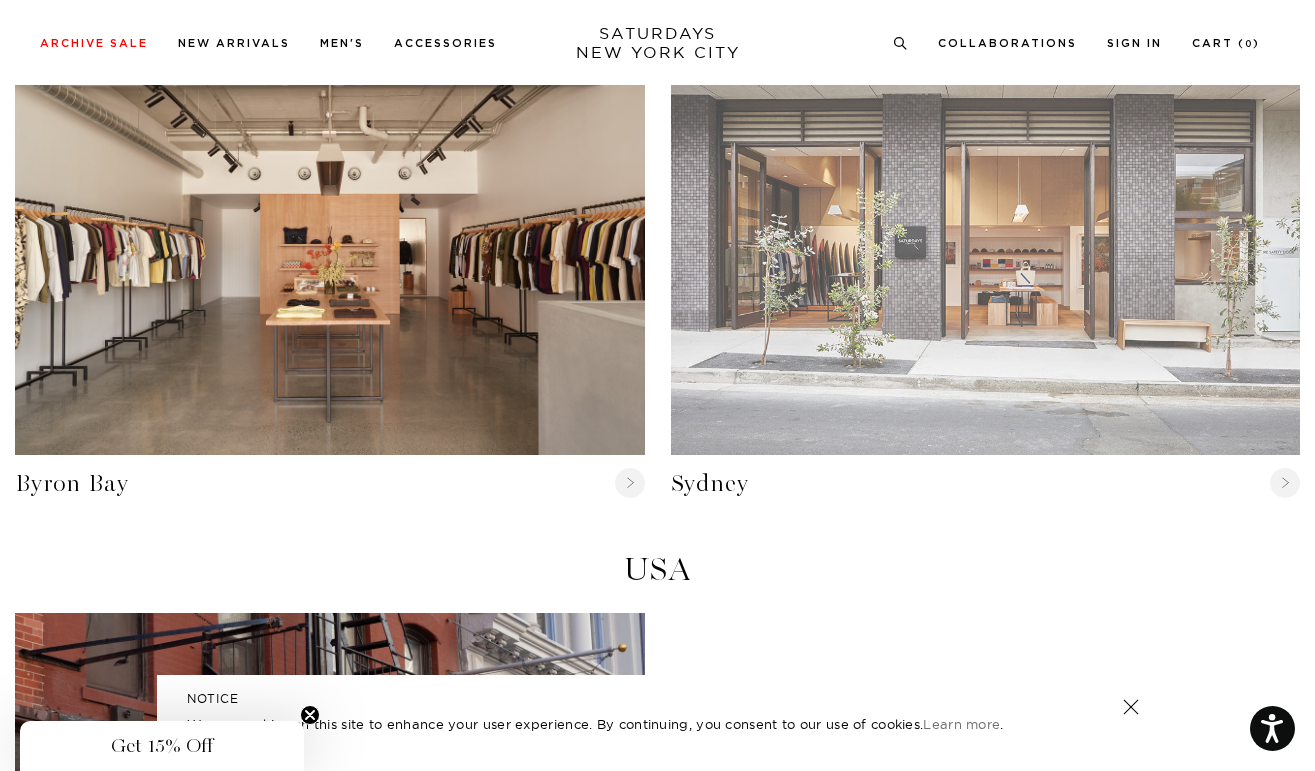 click at bounding box center (986, 245) 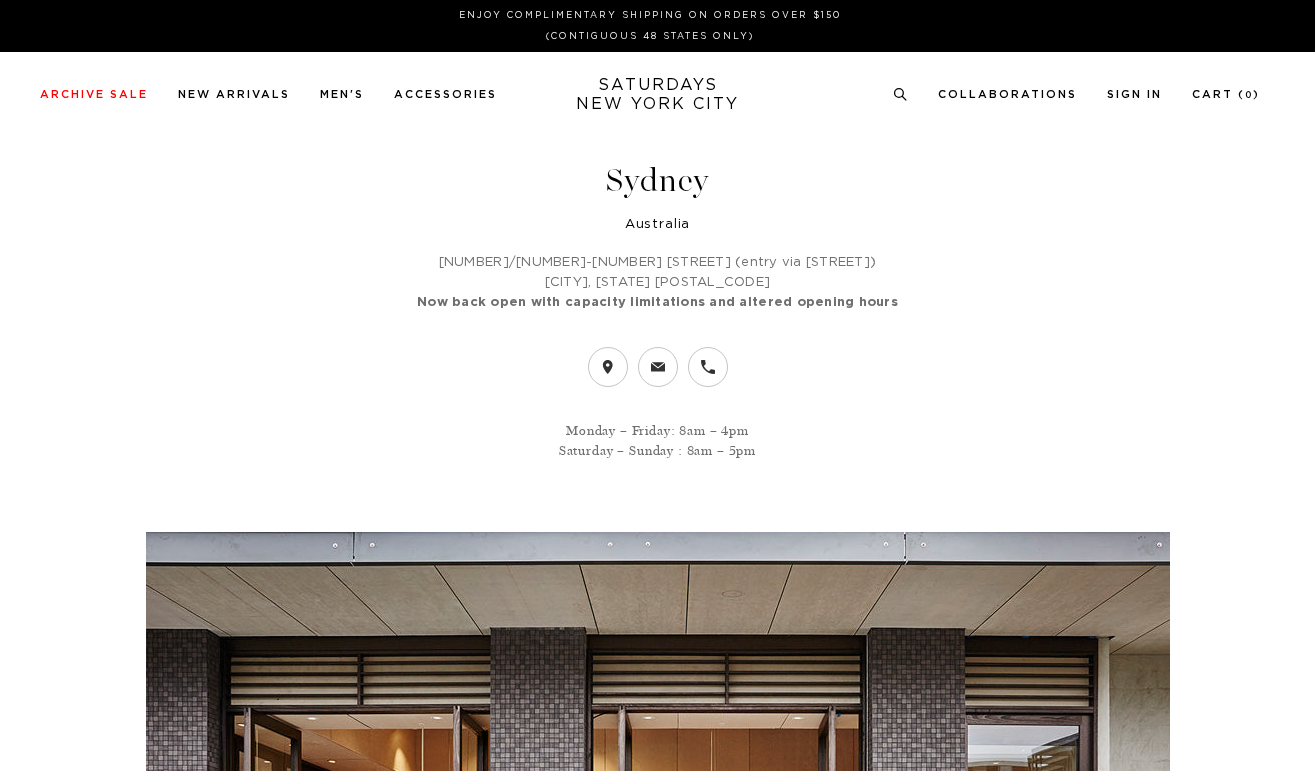 scroll, scrollTop: 0, scrollLeft: 0, axis: both 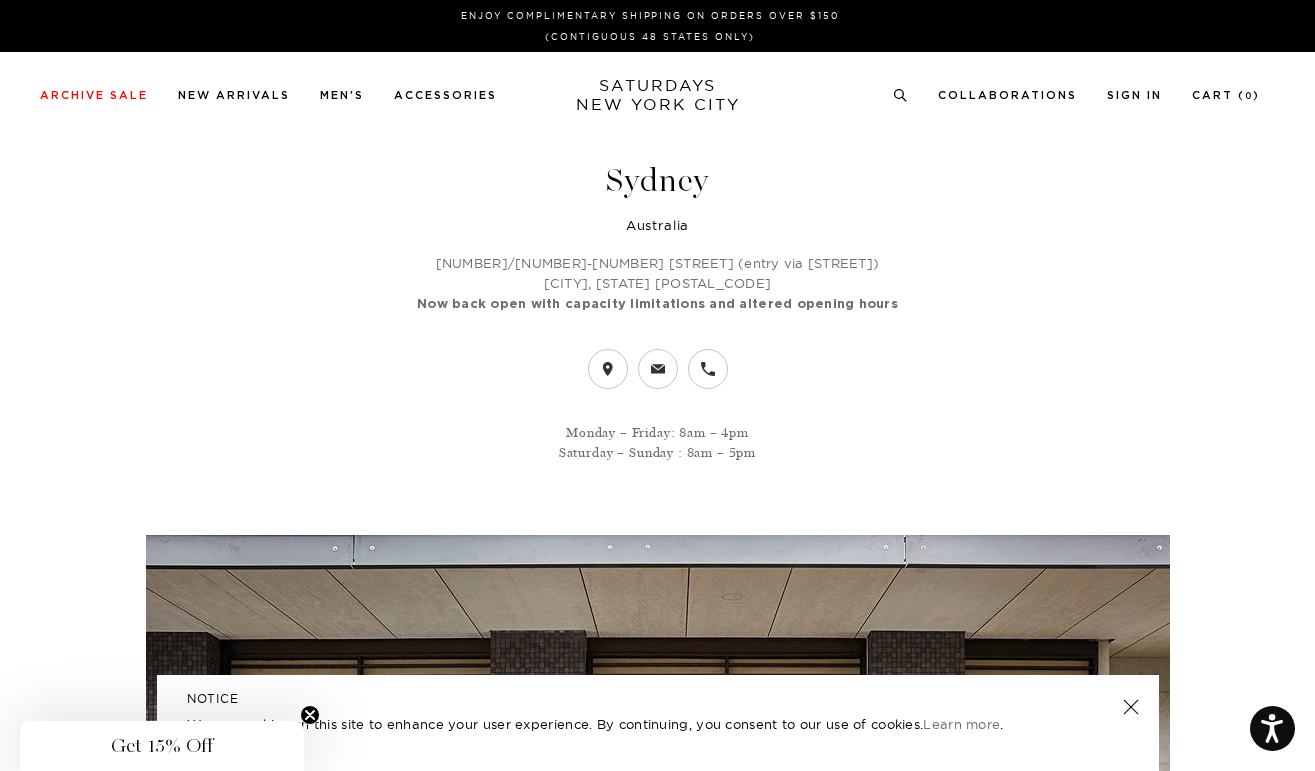 click on "Now back open with capacity limitations and altered opening hours" at bounding box center [657, 304] 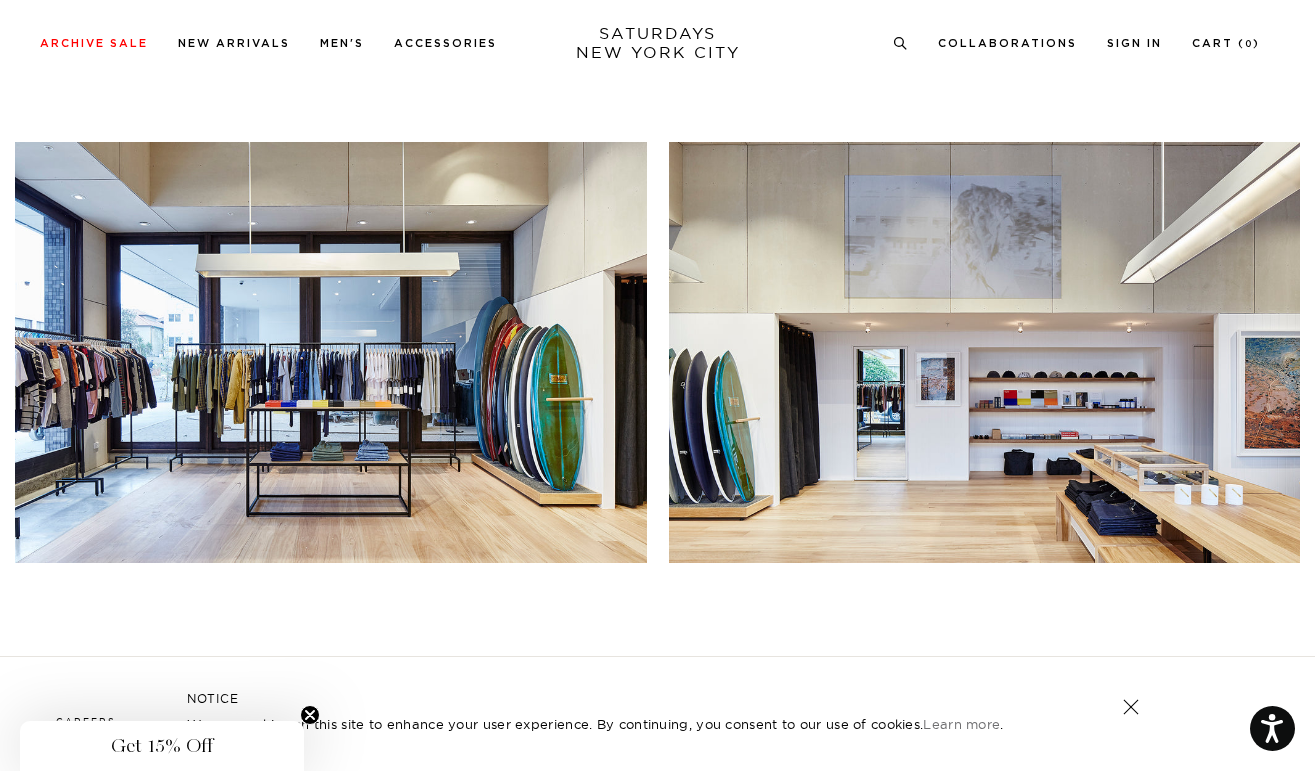 scroll, scrollTop: 2386, scrollLeft: 0, axis: vertical 